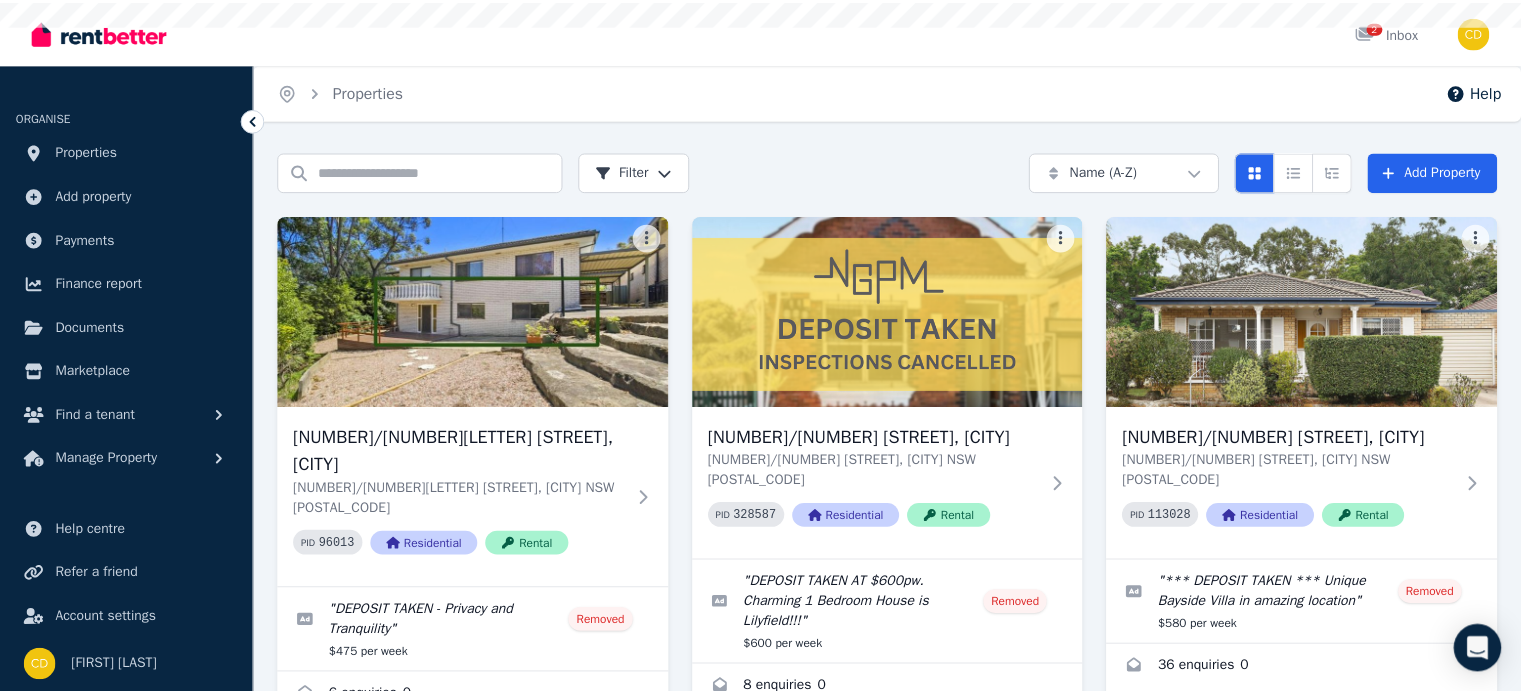 scroll, scrollTop: 0, scrollLeft: 0, axis: both 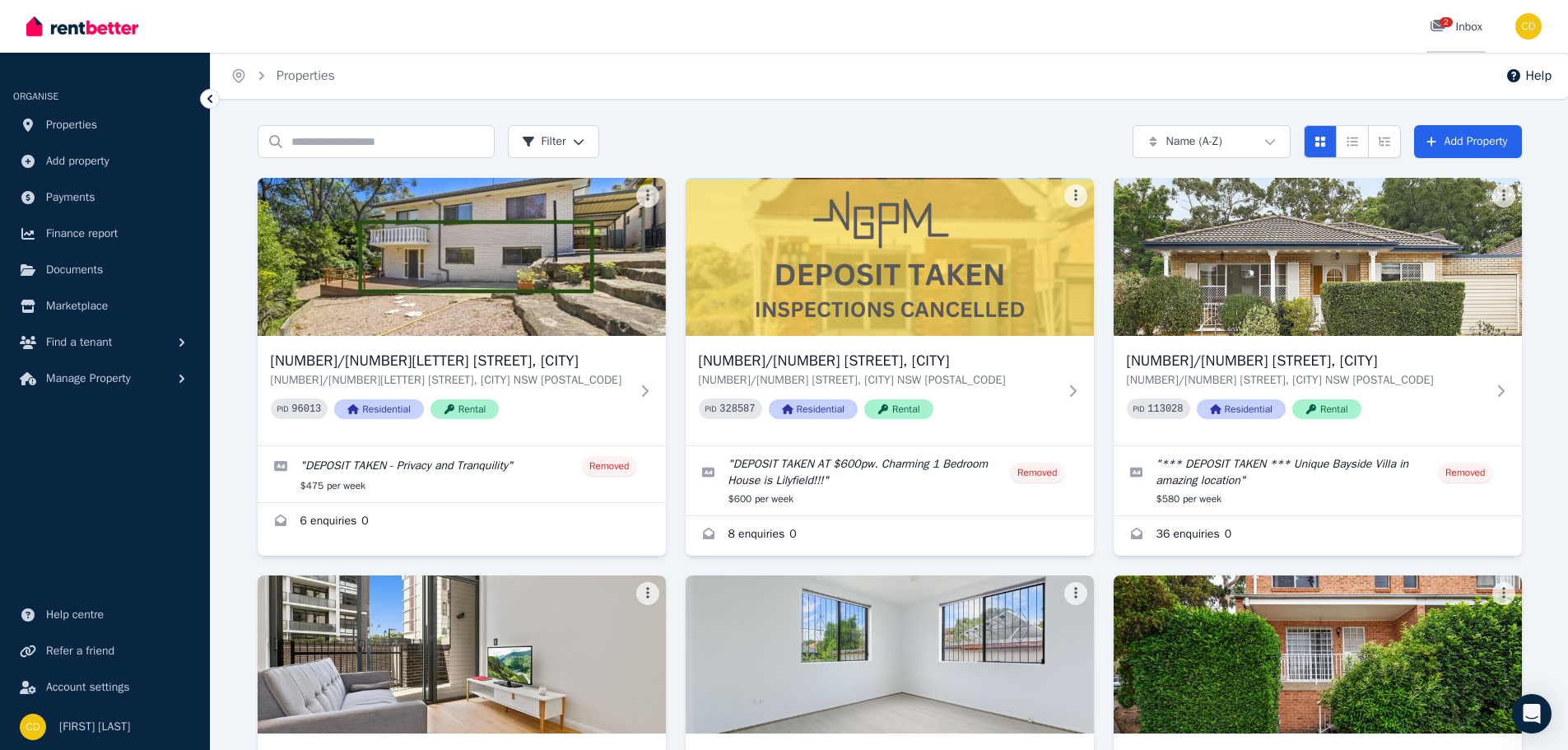 click on "2 Inbox" at bounding box center [1456, 27] 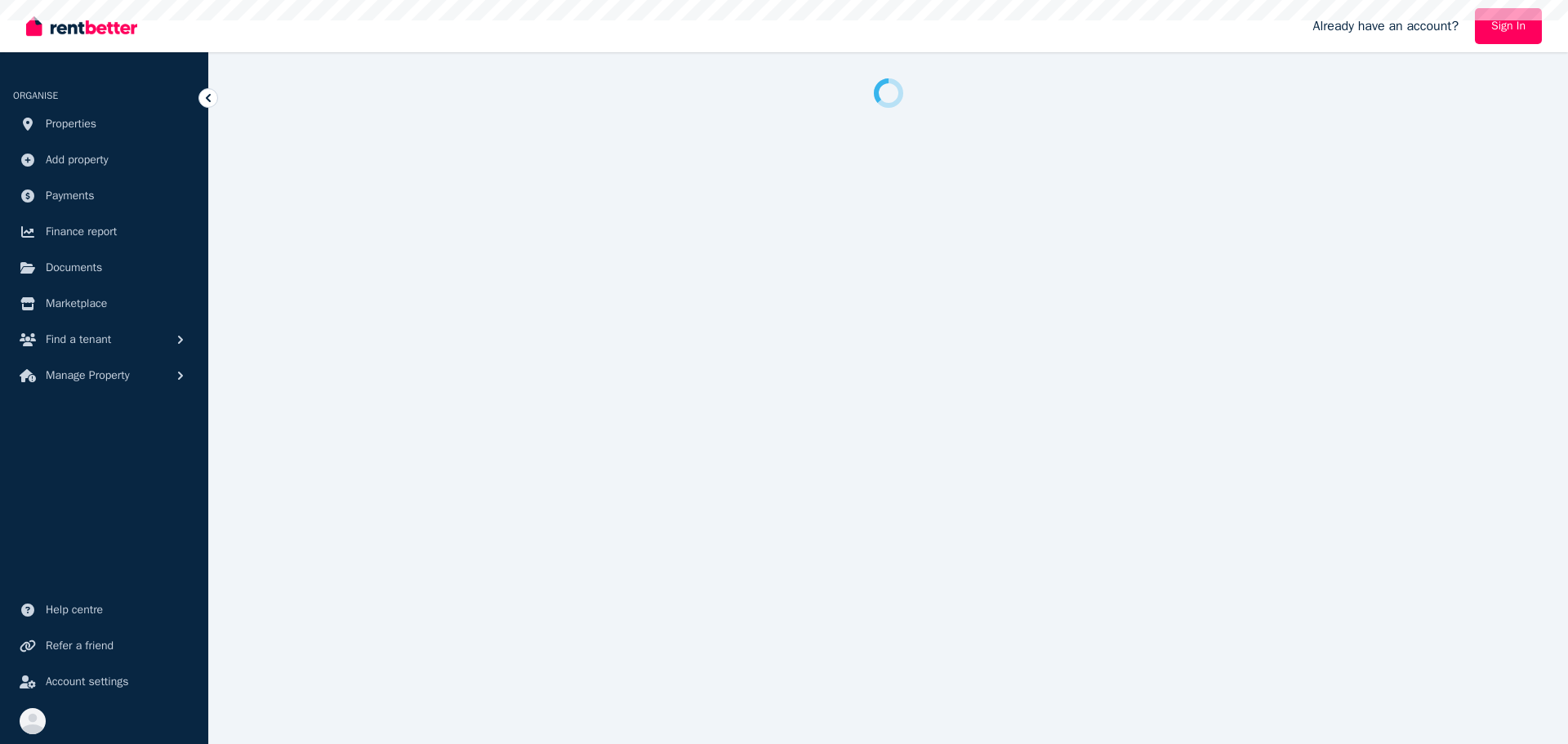 scroll, scrollTop: 0, scrollLeft: 0, axis: both 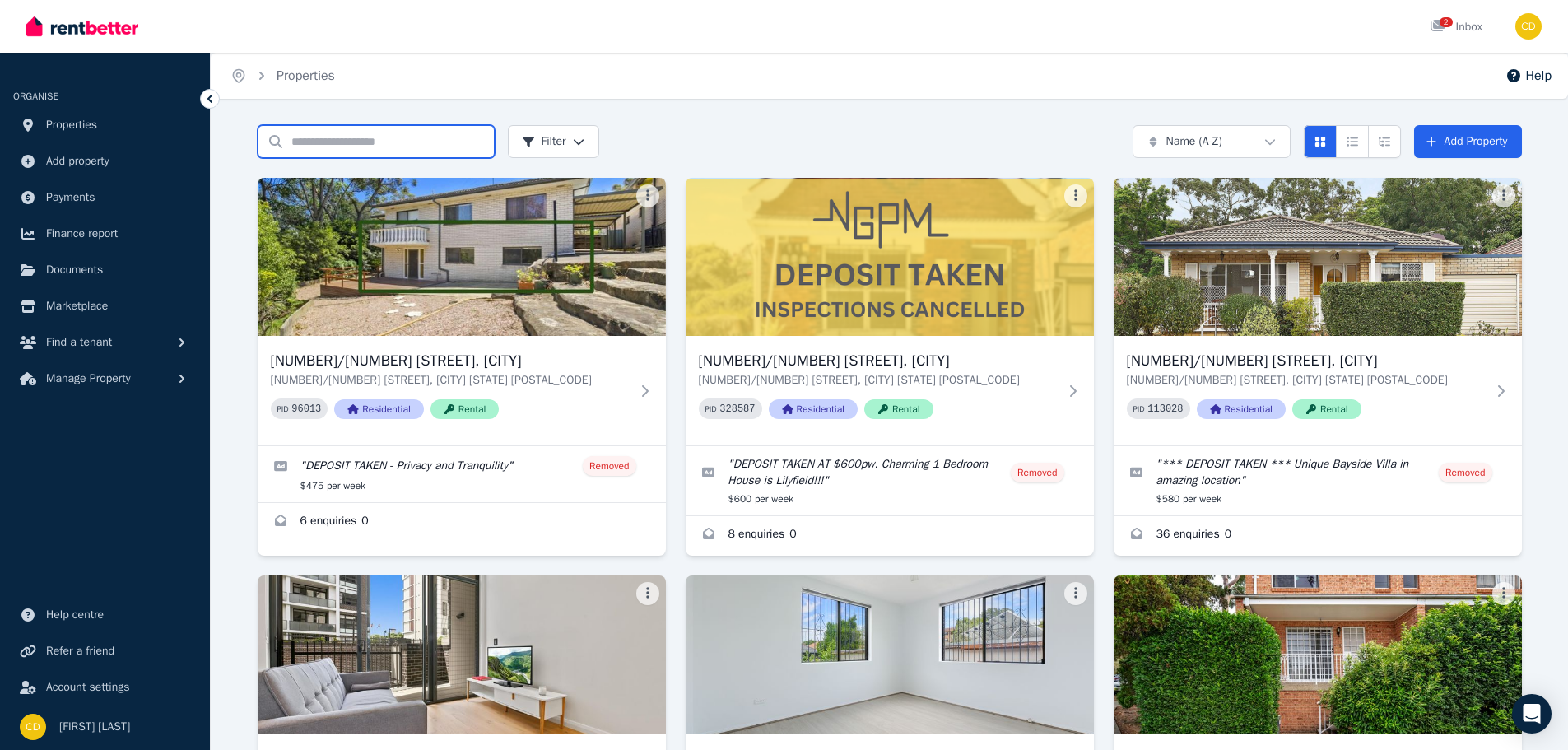 click on "Search properties" at bounding box center [376, 142] 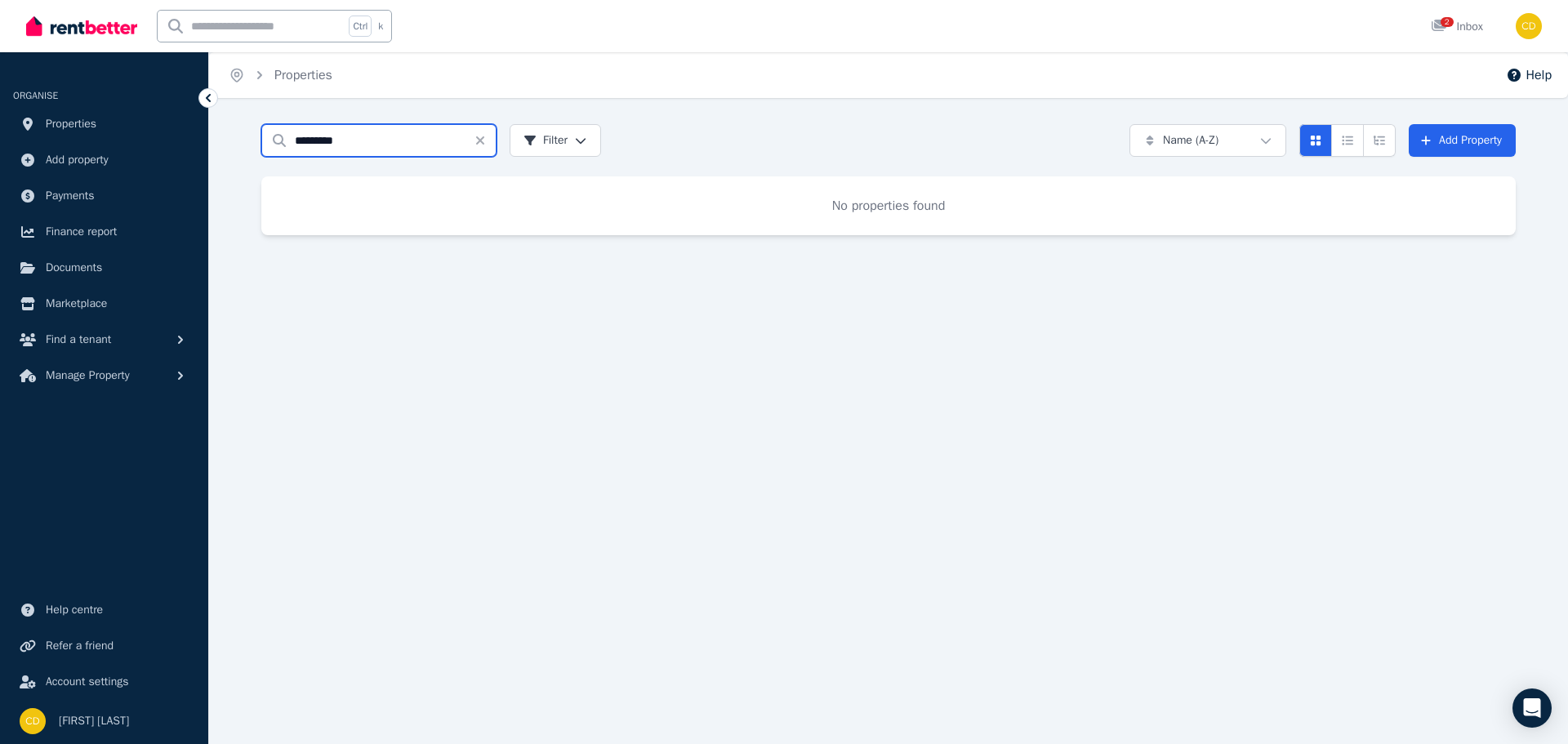 click on "*********" at bounding box center [379, 140] 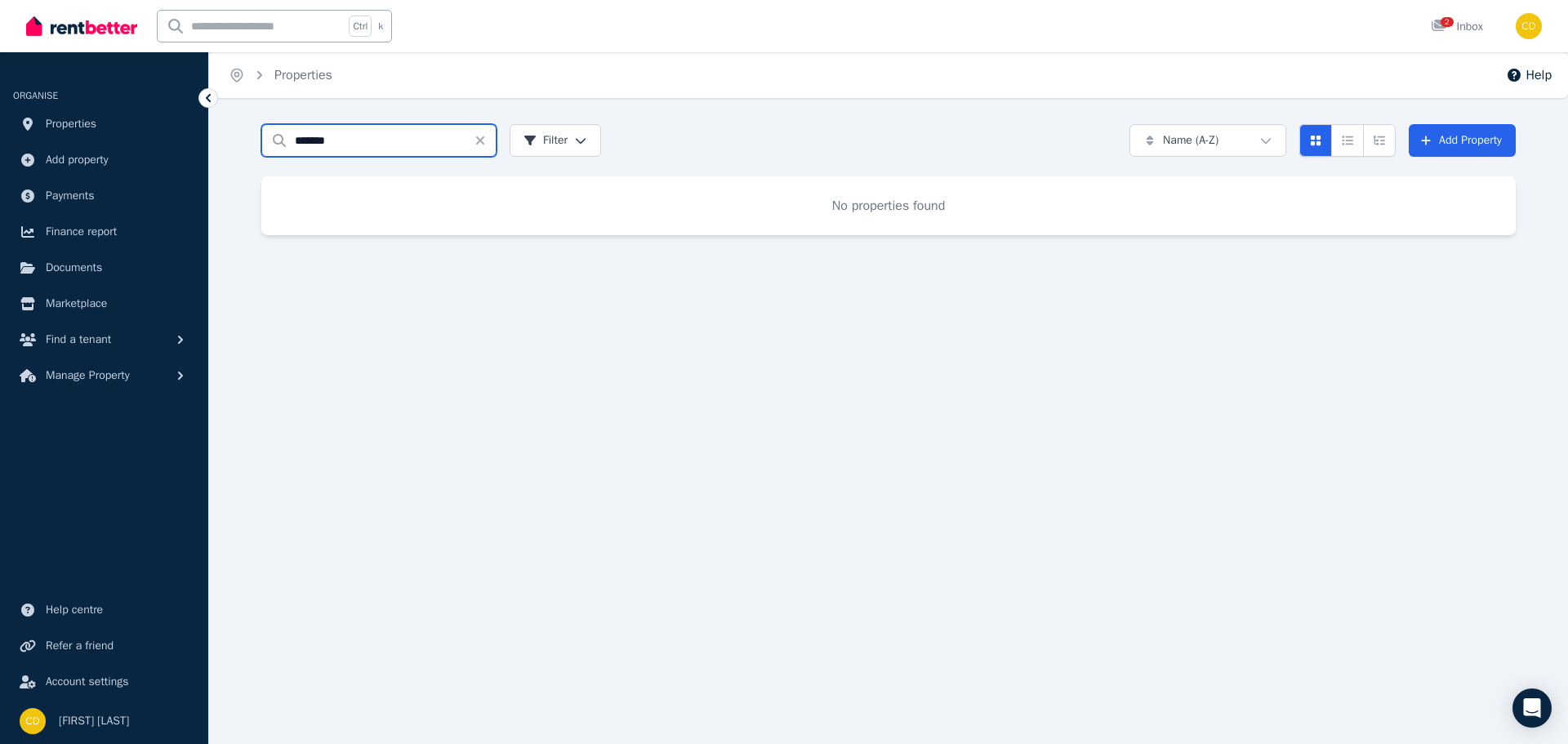 type on "******" 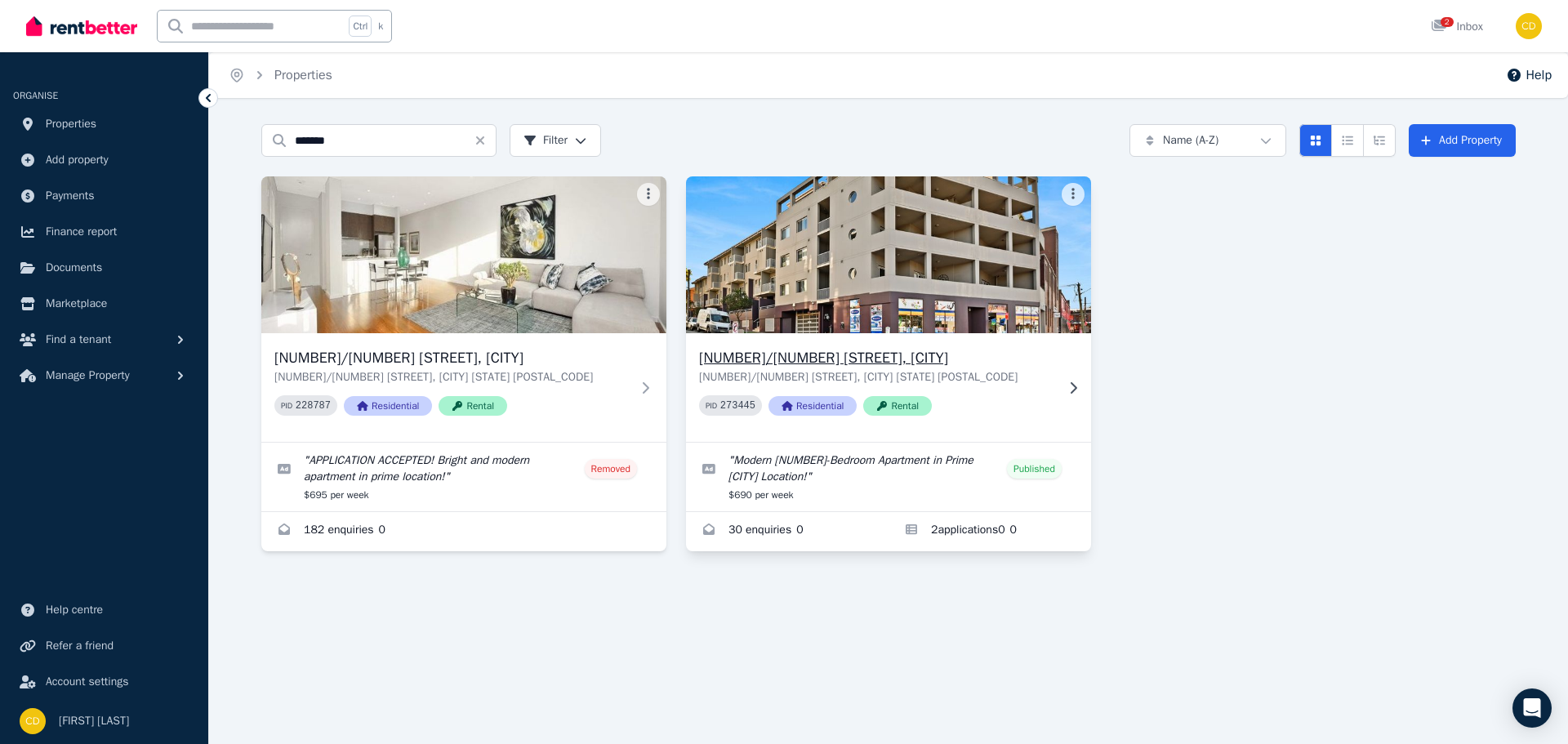 click on "[NUMBER]/[NUMBER] [STREET], [CITY]" at bounding box center [877, 358] 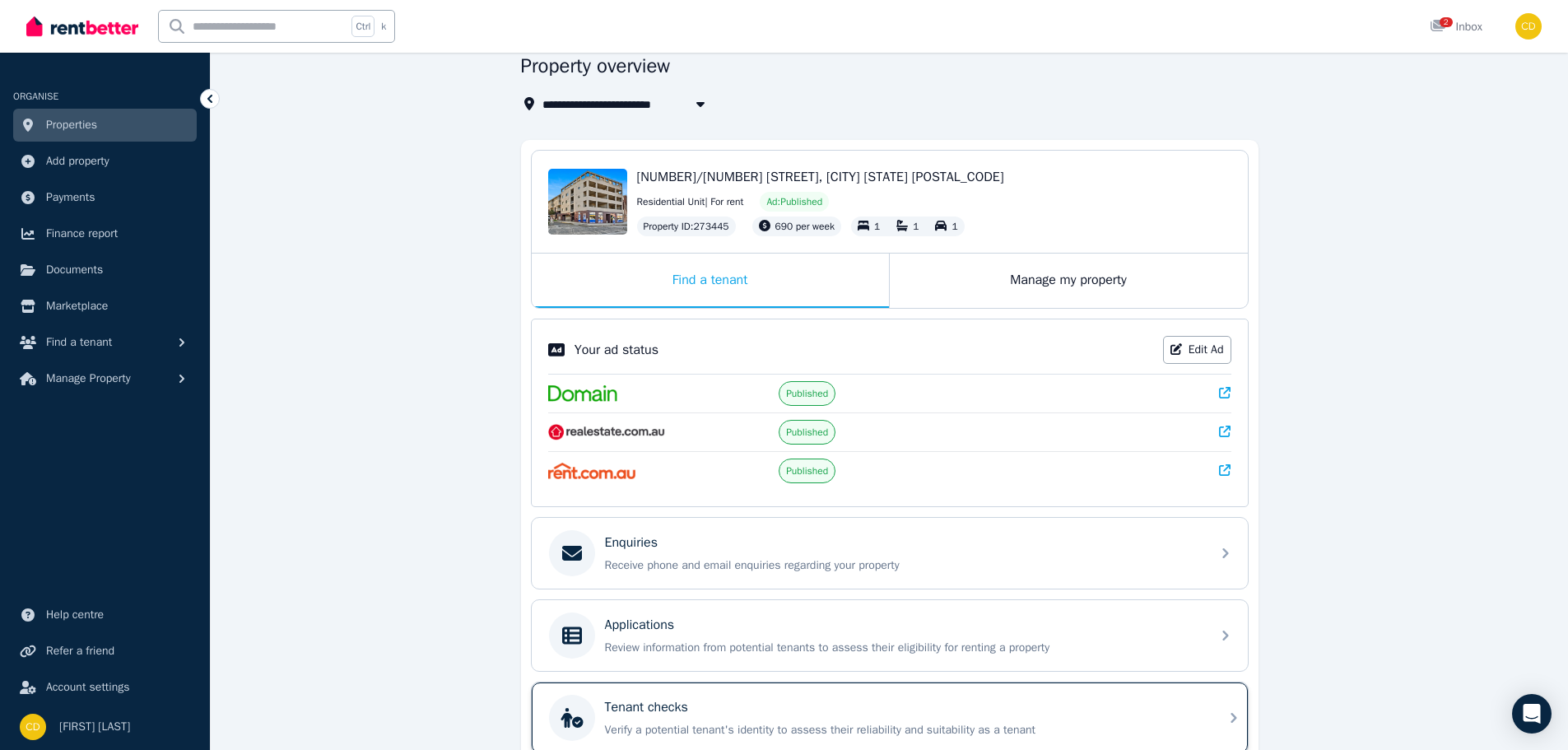 scroll, scrollTop: 228, scrollLeft: 0, axis: vertical 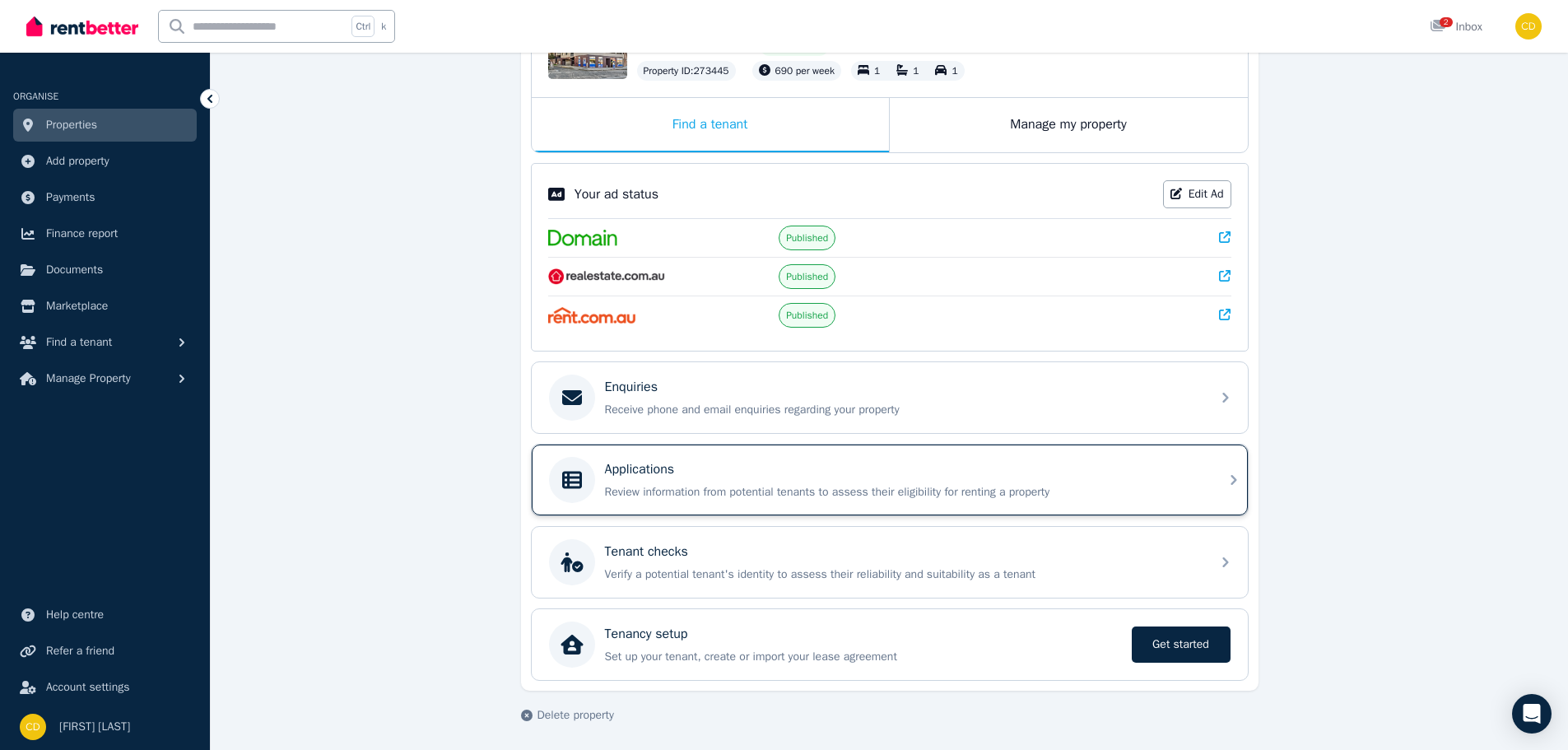 click on "Review information from potential tenants to assess their eligibility for renting a property" at bounding box center (903, 492) 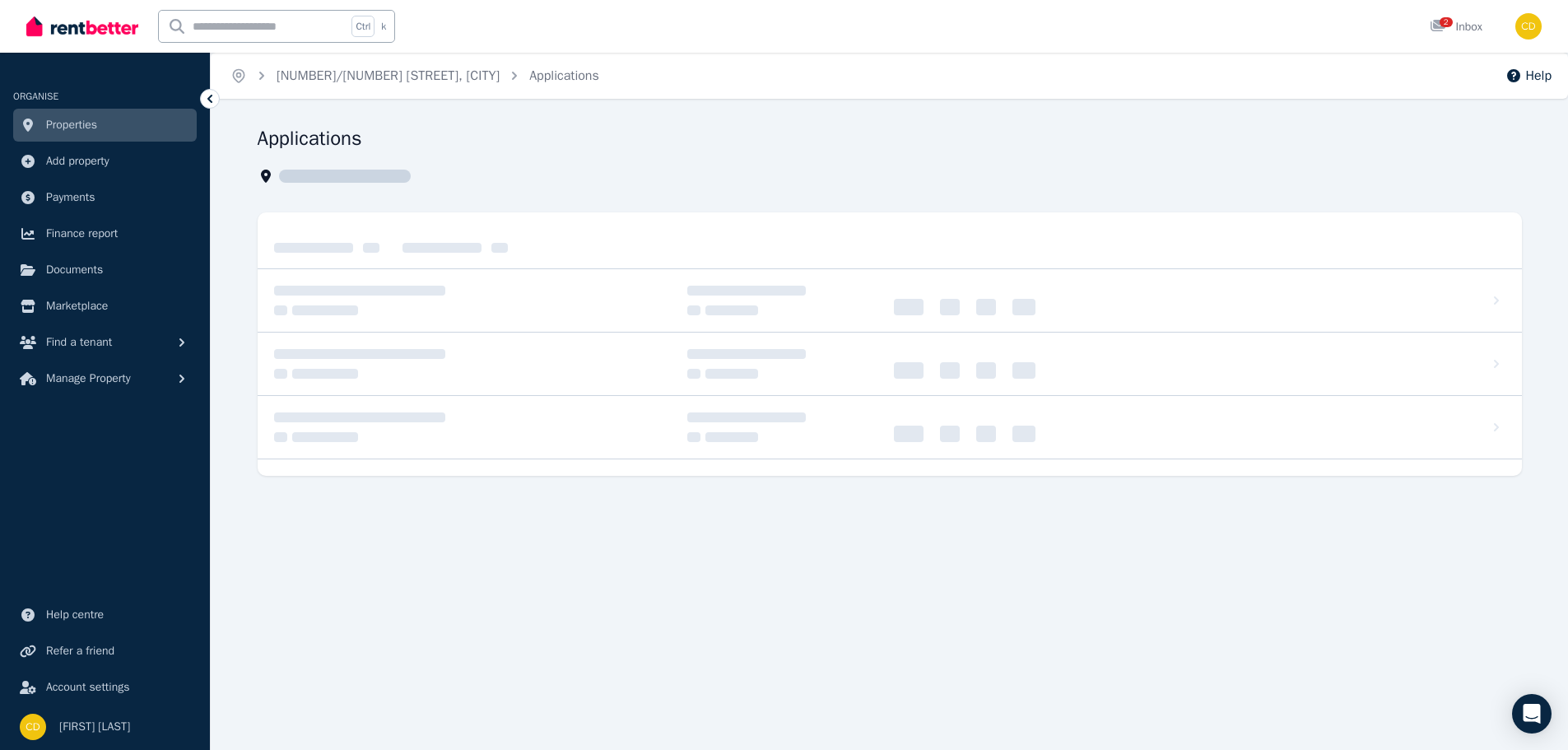 scroll, scrollTop: 0, scrollLeft: 0, axis: both 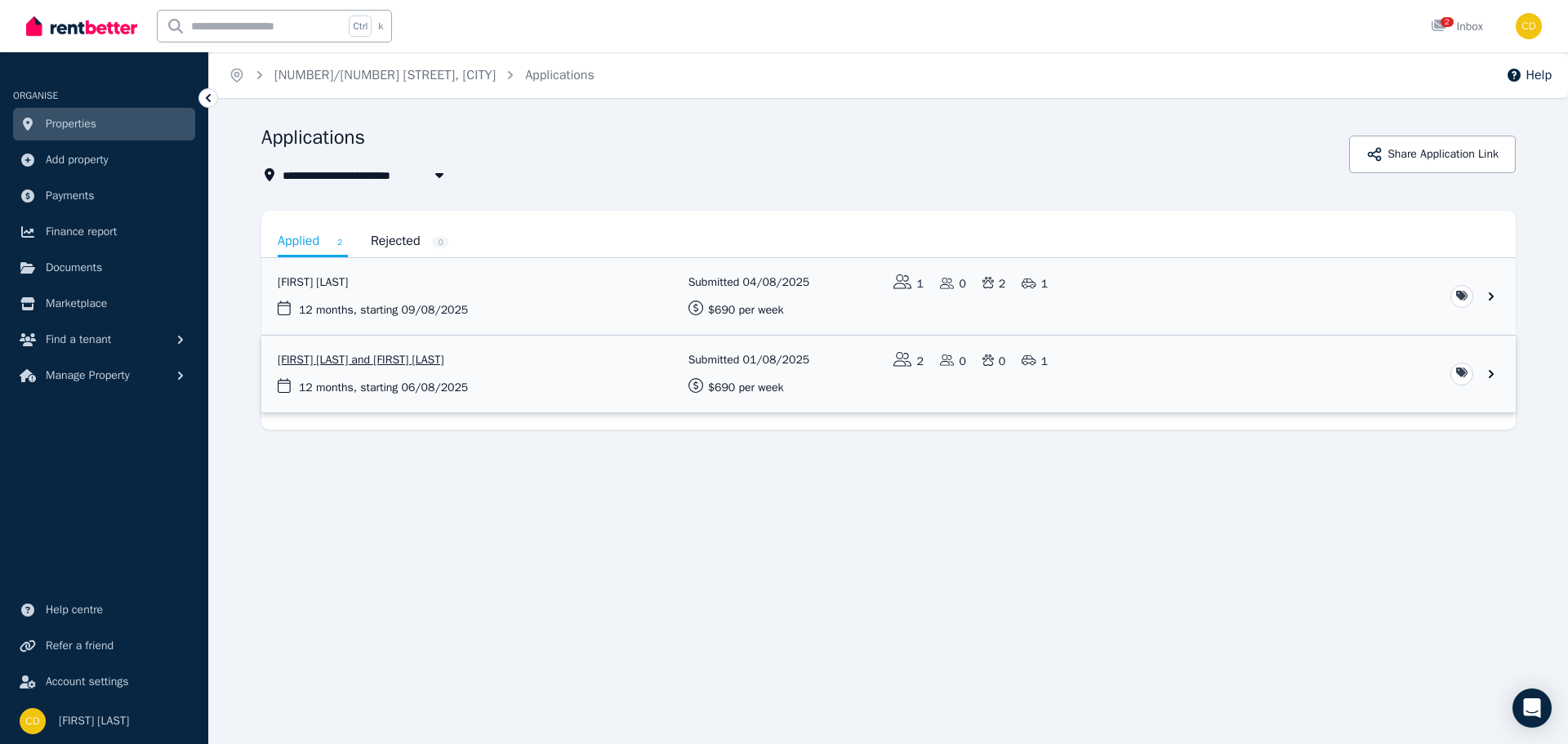 click at bounding box center [889, 374] 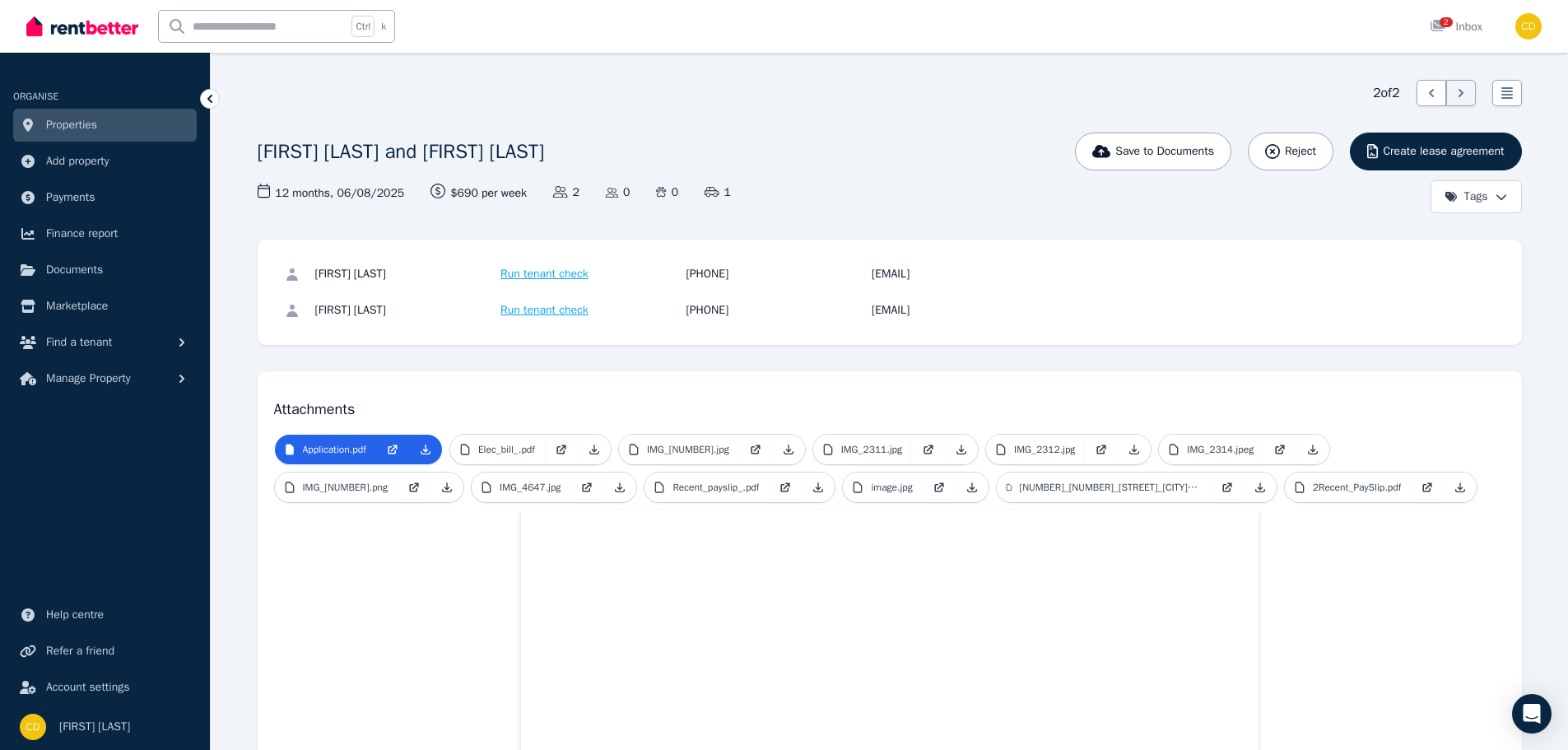 scroll, scrollTop: 128, scrollLeft: 0, axis: vertical 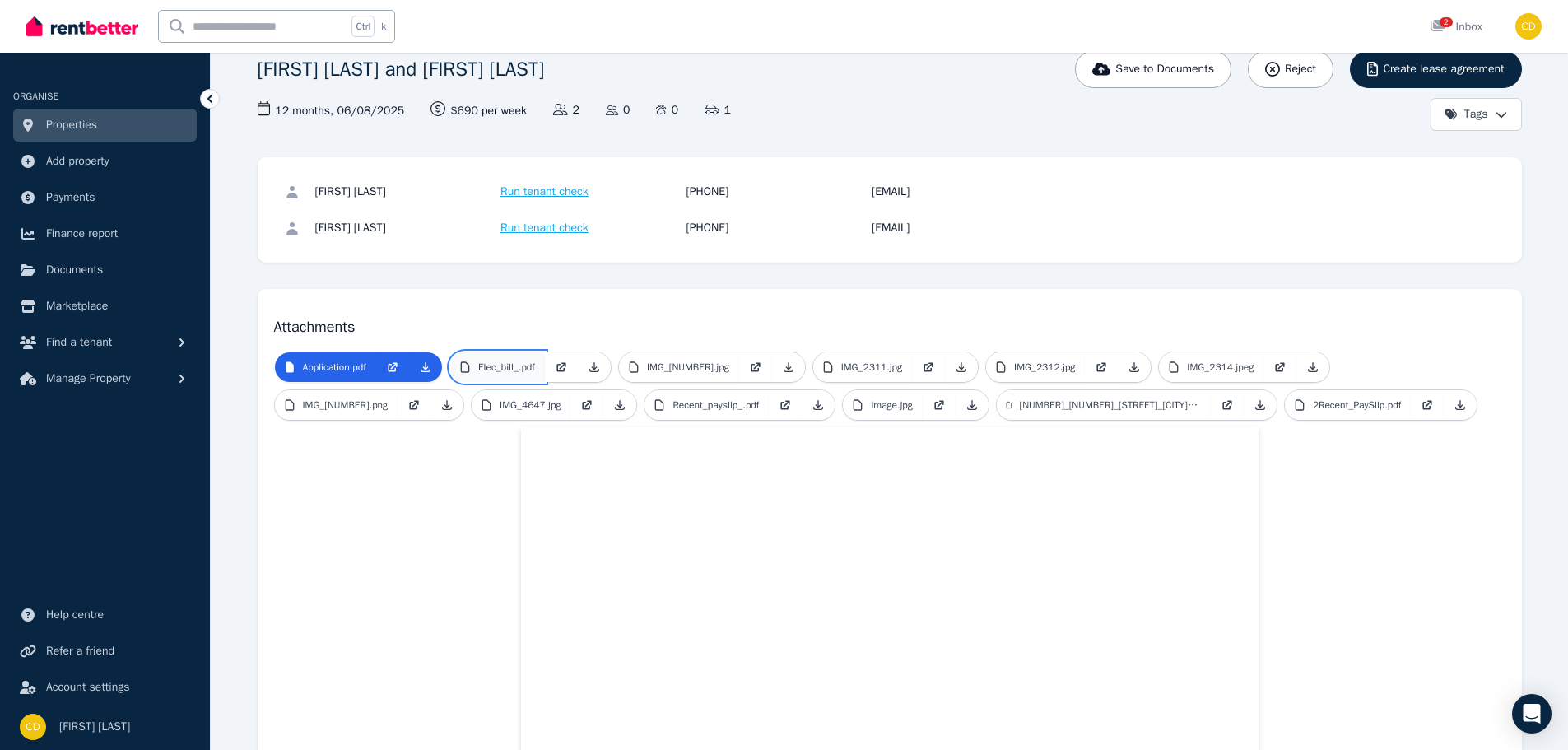 click on "Elec_bill_.pdf" at bounding box center [506, 367] 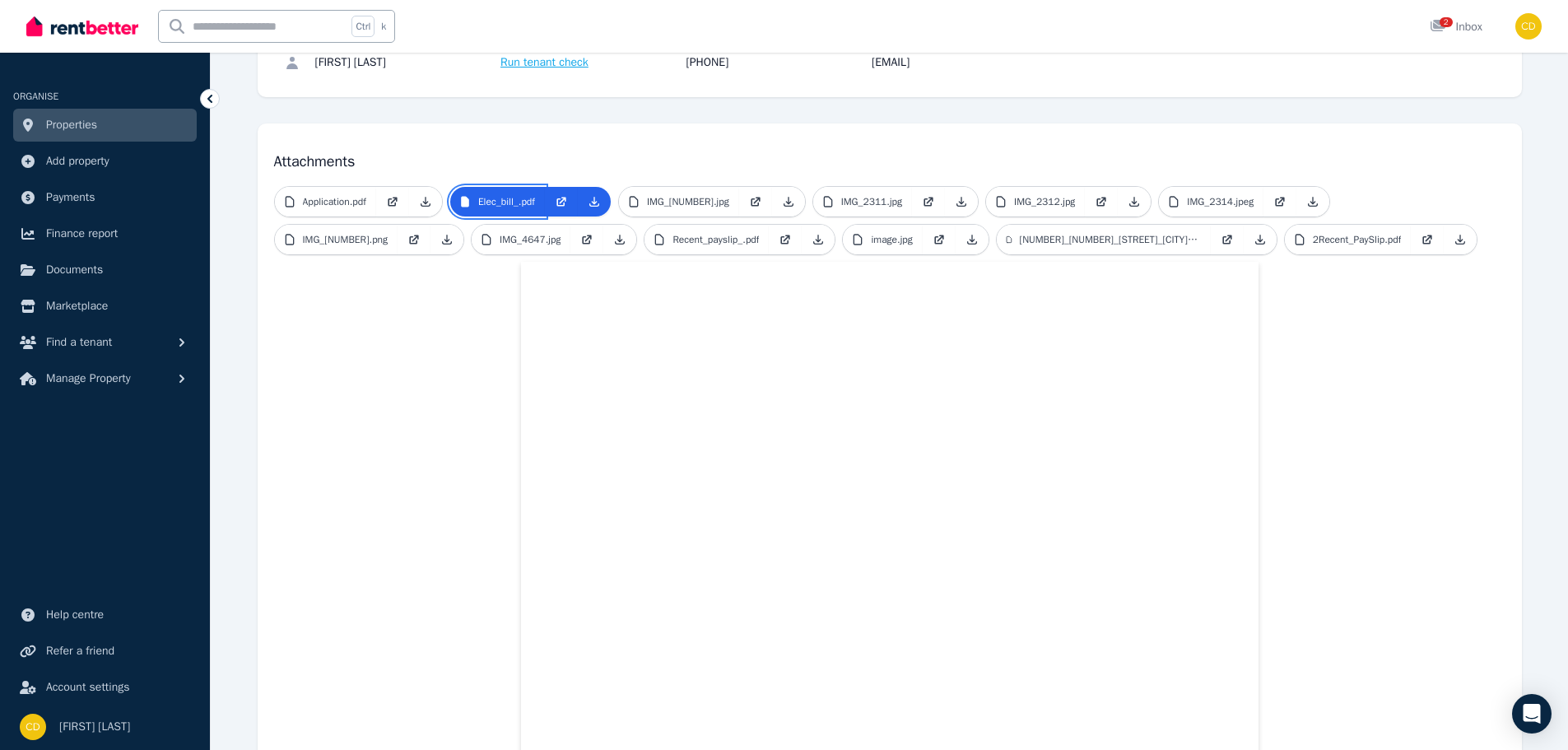 scroll, scrollTop: 292, scrollLeft: 0, axis: vertical 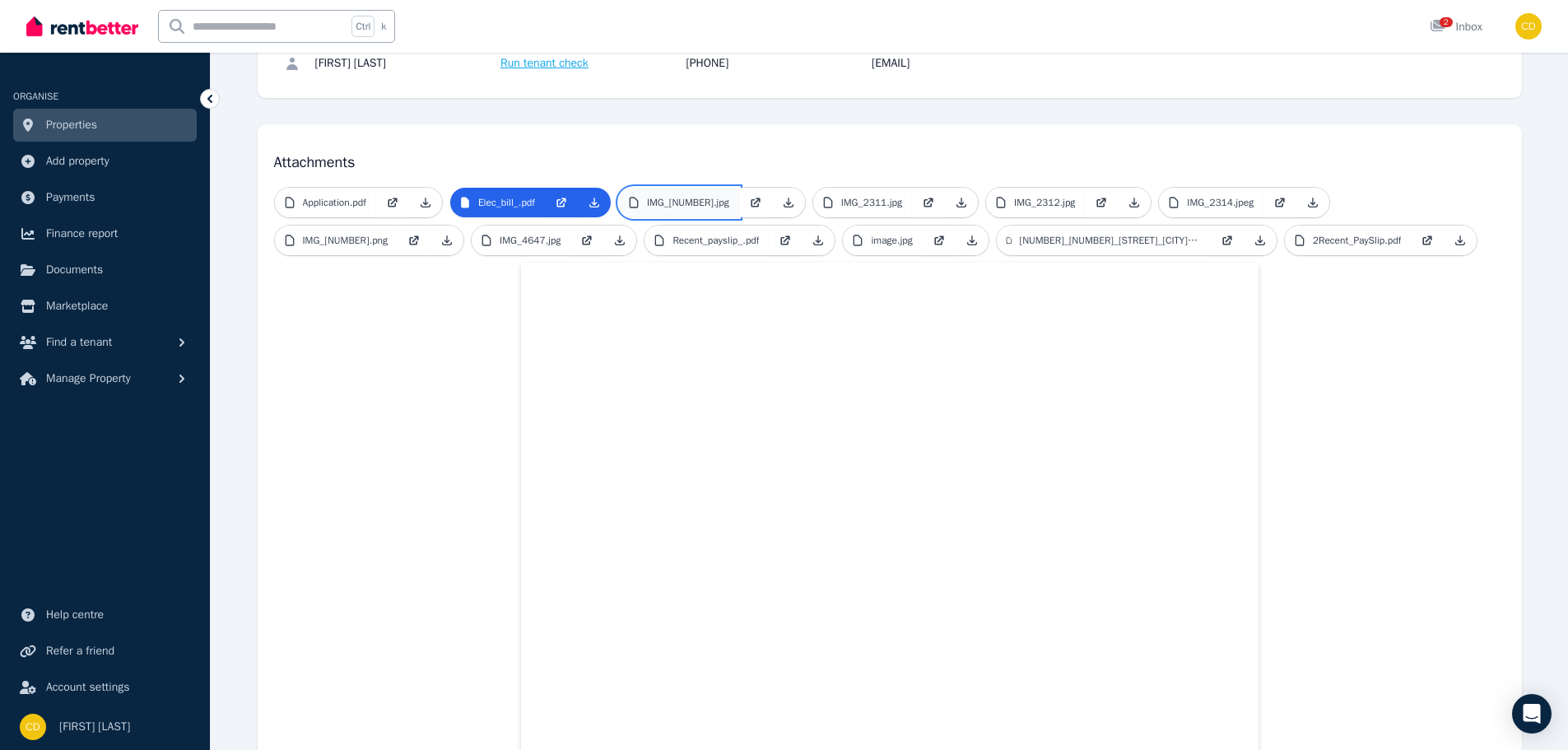 click on "IMG_2310.jpg" at bounding box center (688, 203) 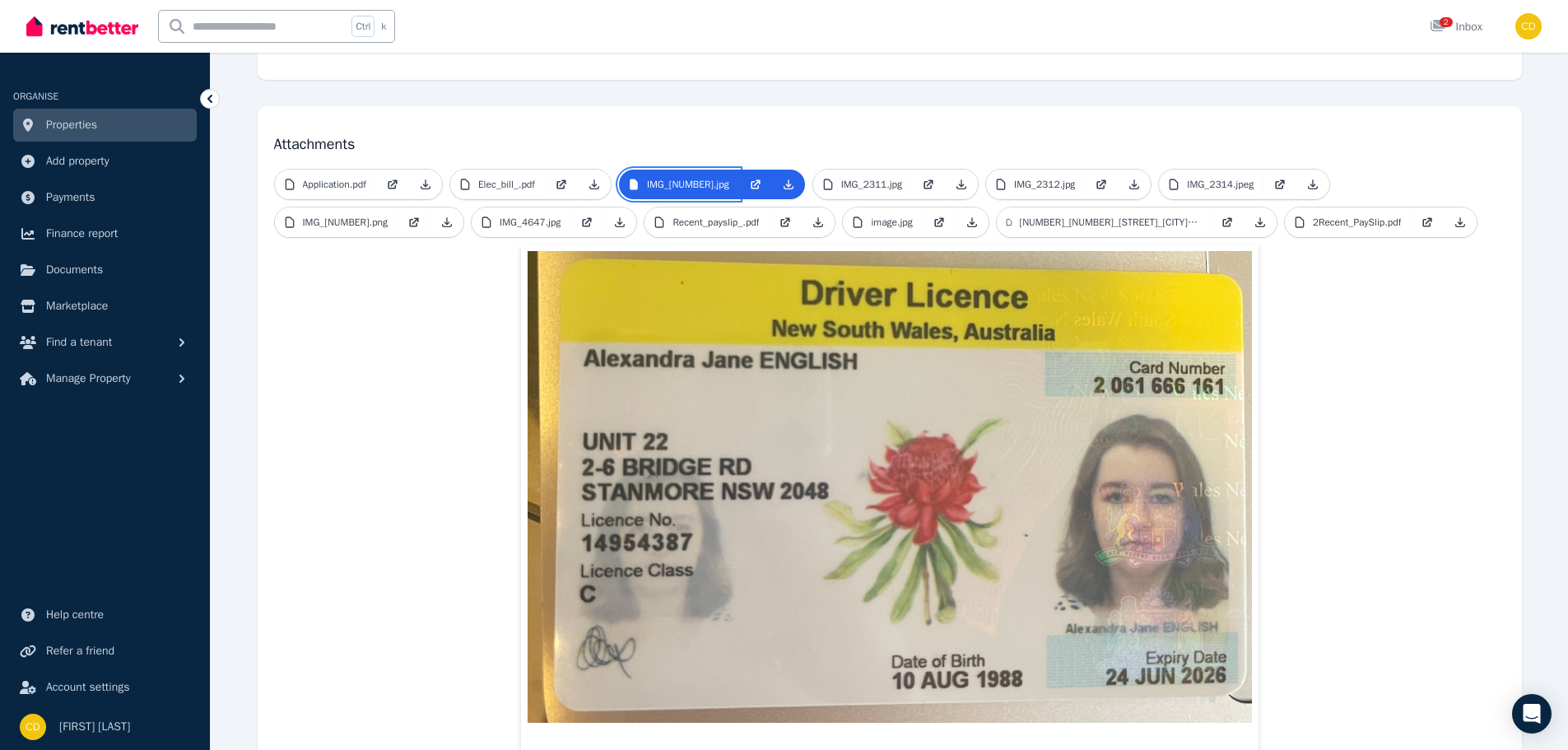 scroll, scrollTop: 310, scrollLeft: 0, axis: vertical 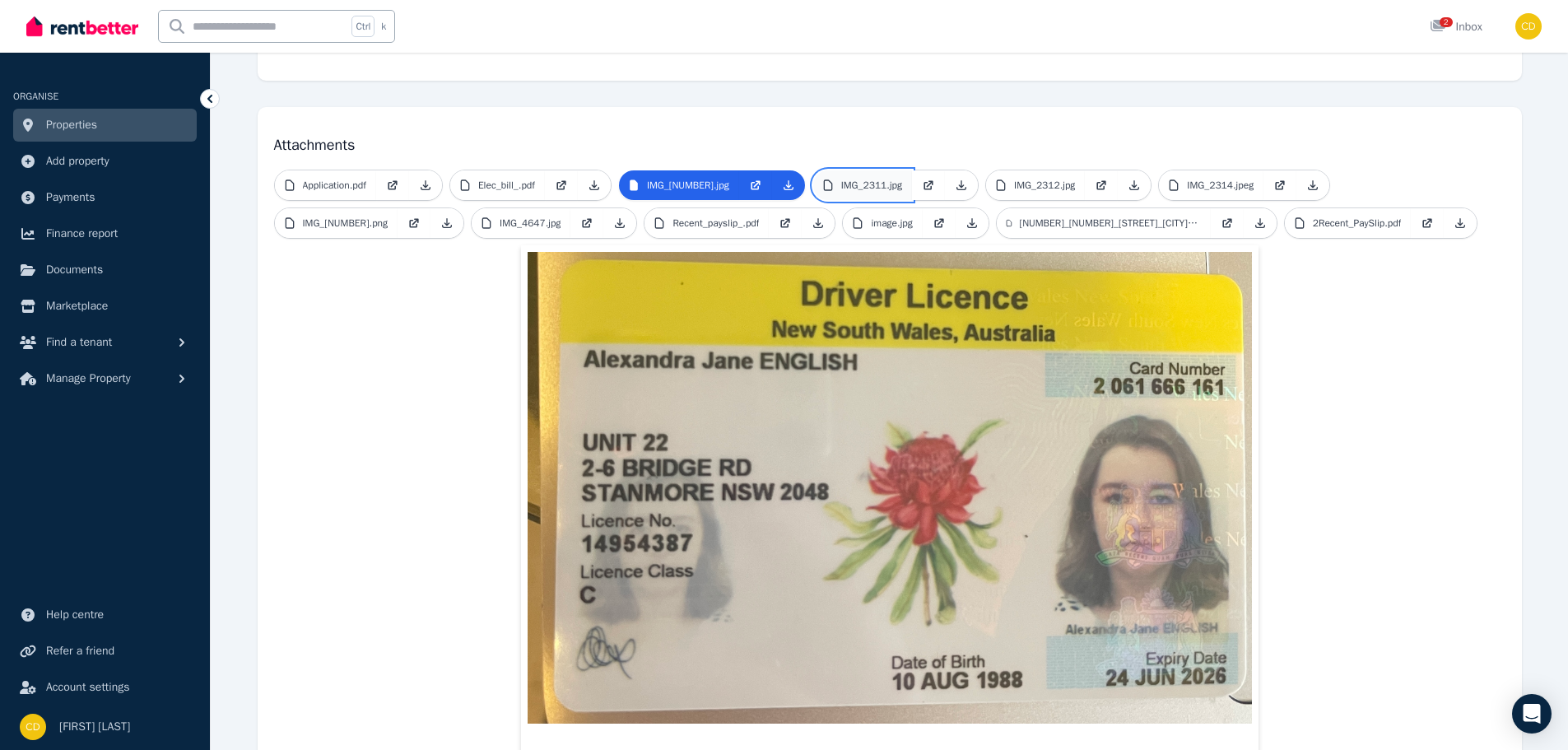 click on "IMG_2311.jpg" at bounding box center [872, 185] 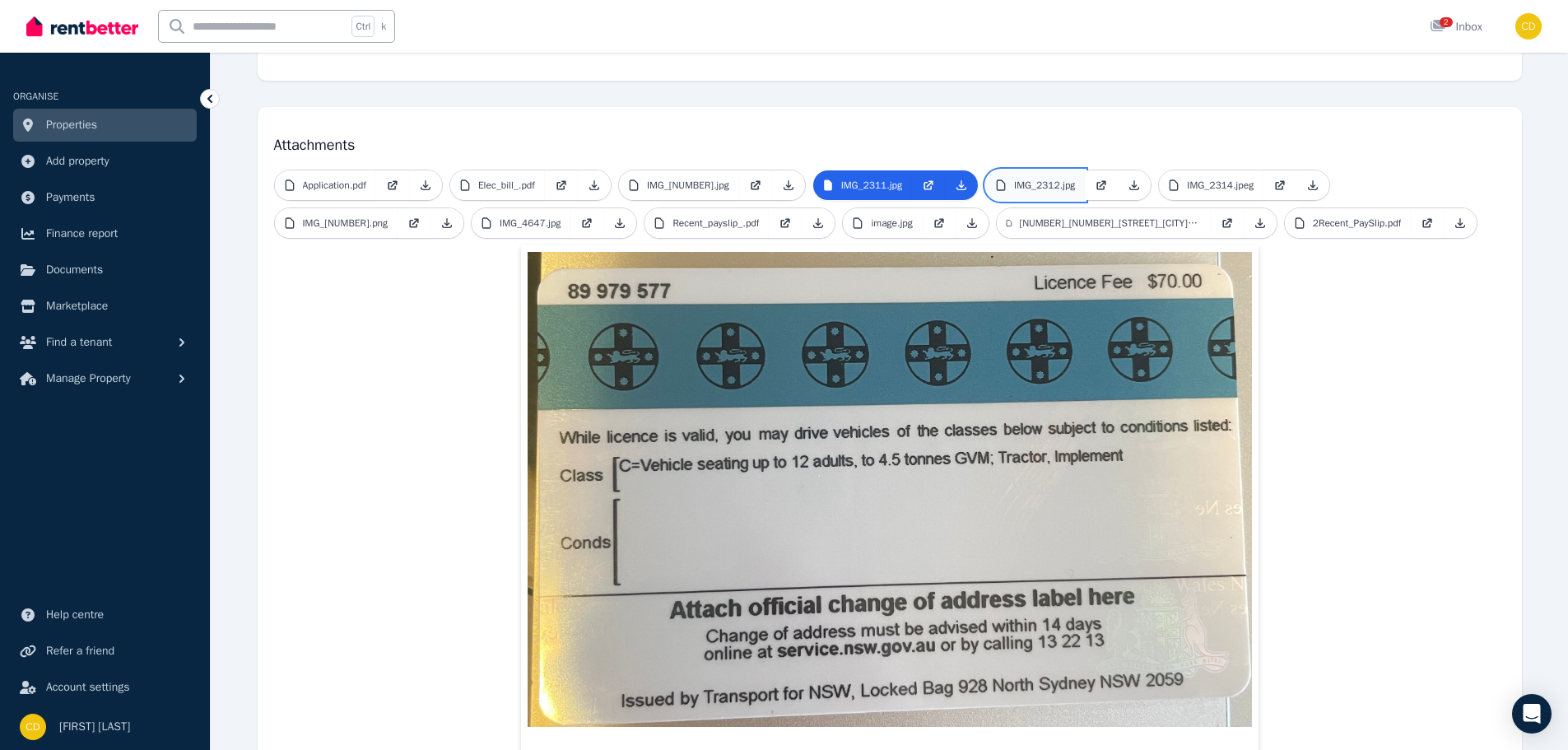 click on "IMG_2312.jpg" at bounding box center [1045, 185] 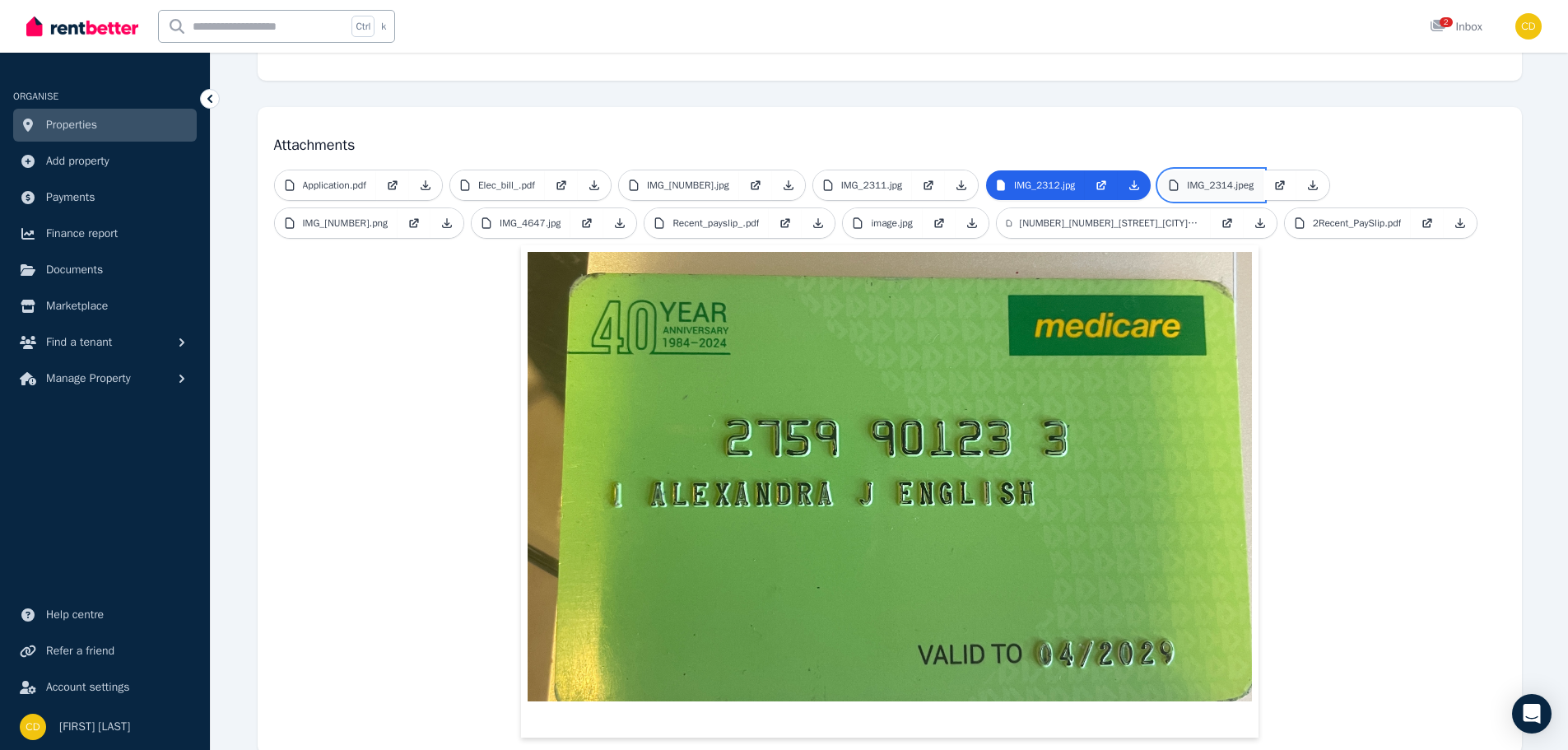 click on "IMG_2314.jpeg" at bounding box center [1211, 185] 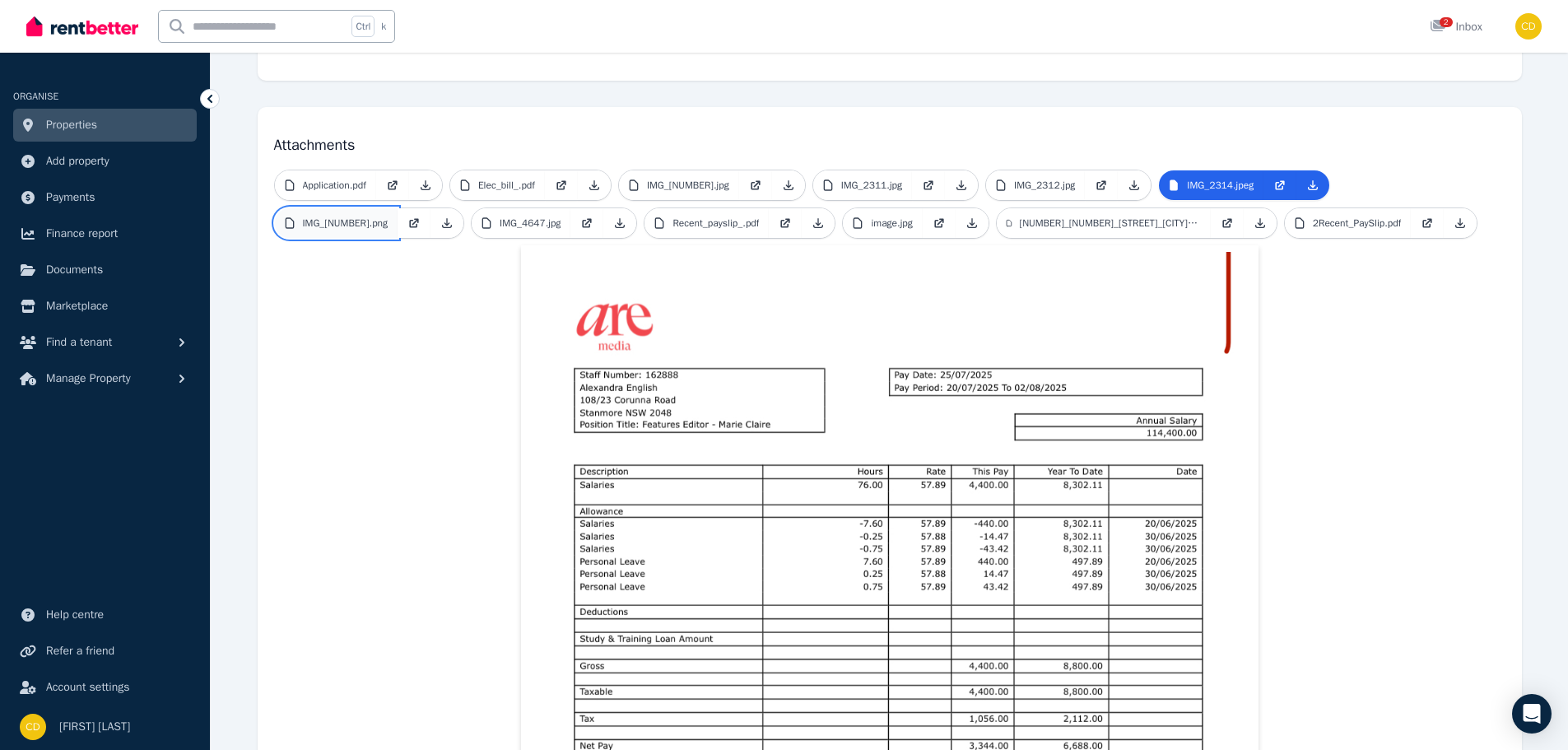 click on "IMG_2315.png" at bounding box center [337, 223] 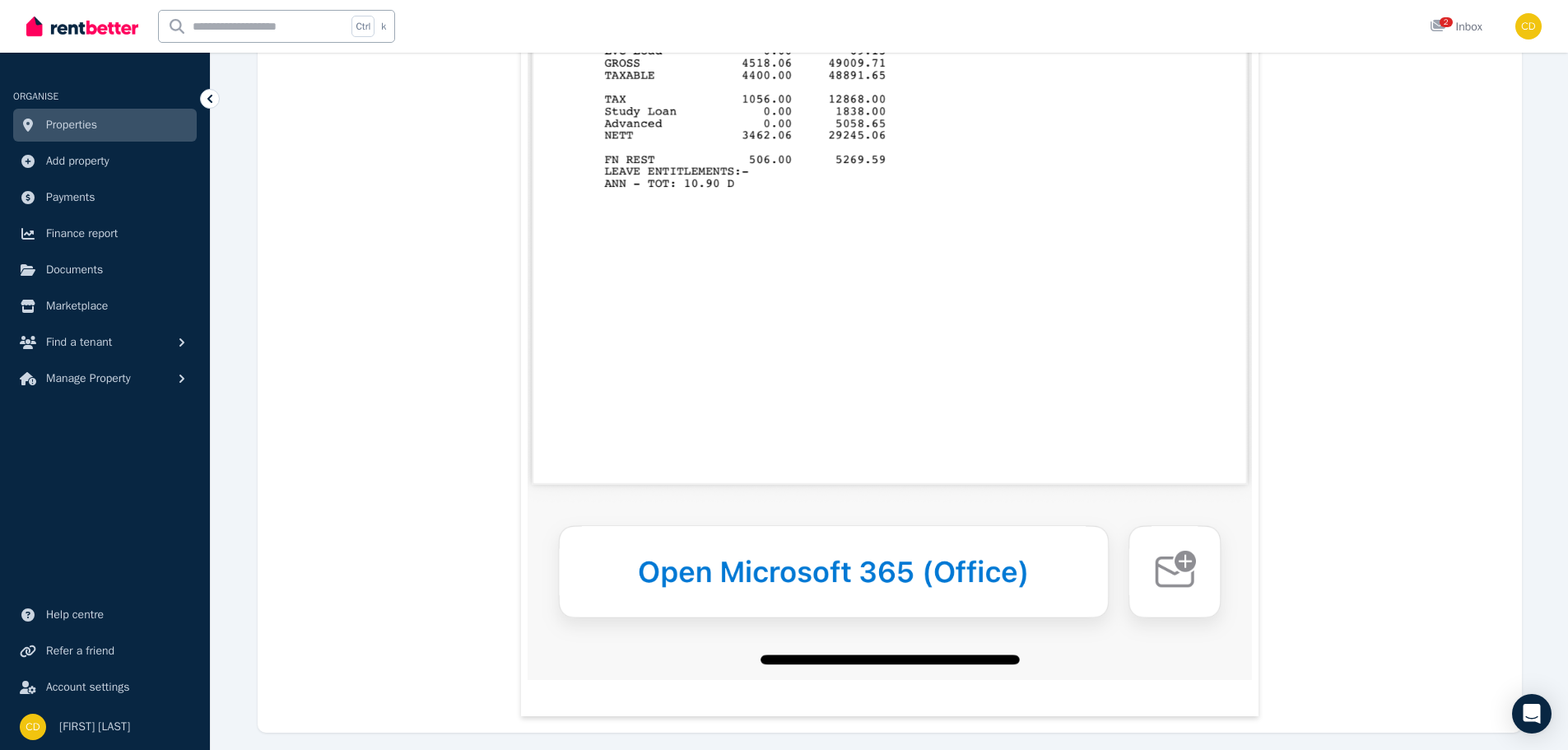 scroll, scrollTop: 1488, scrollLeft: 0, axis: vertical 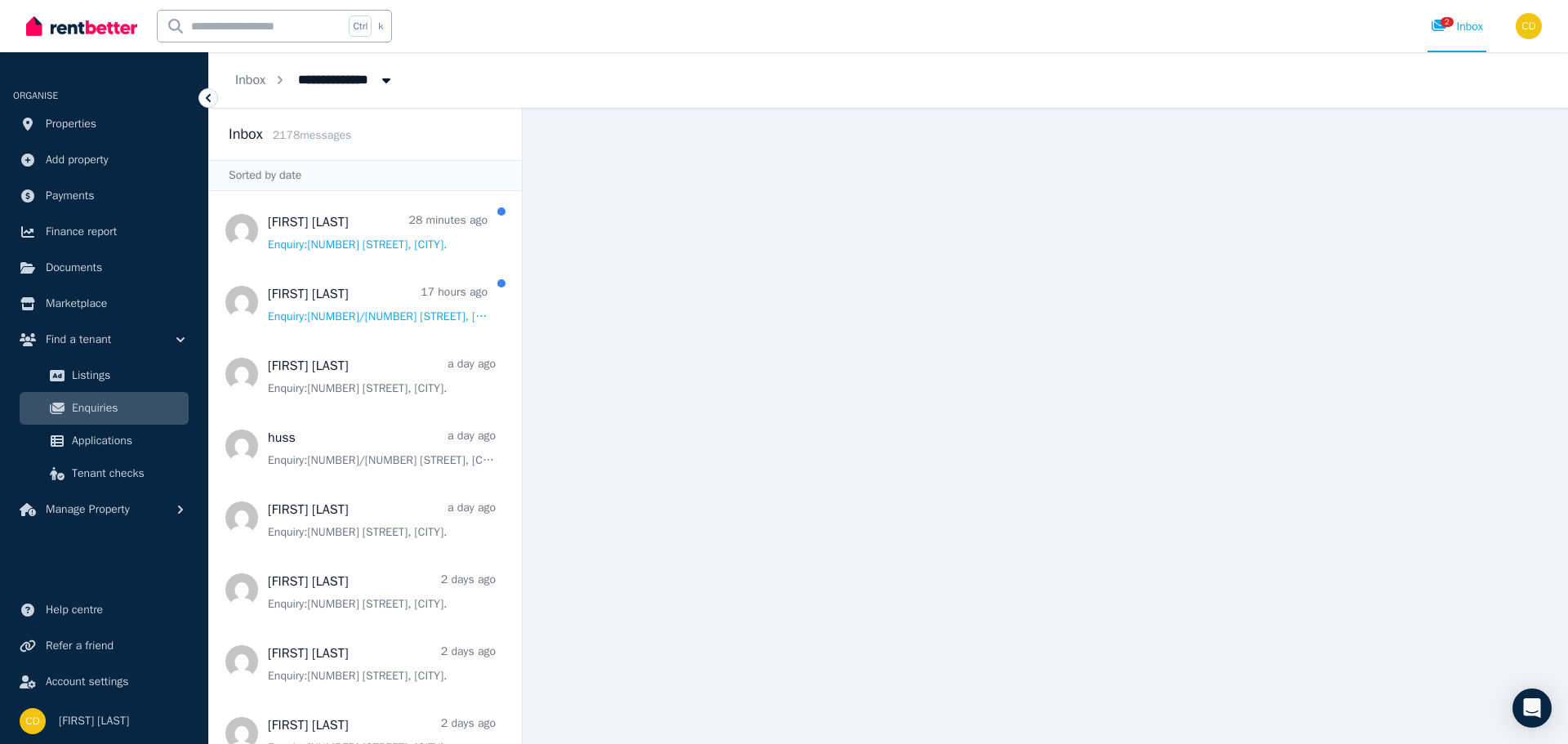 drag, startPoint x: 1001, startPoint y: 611, endPoint x: 924, endPoint y: 650, distance: 86.313383 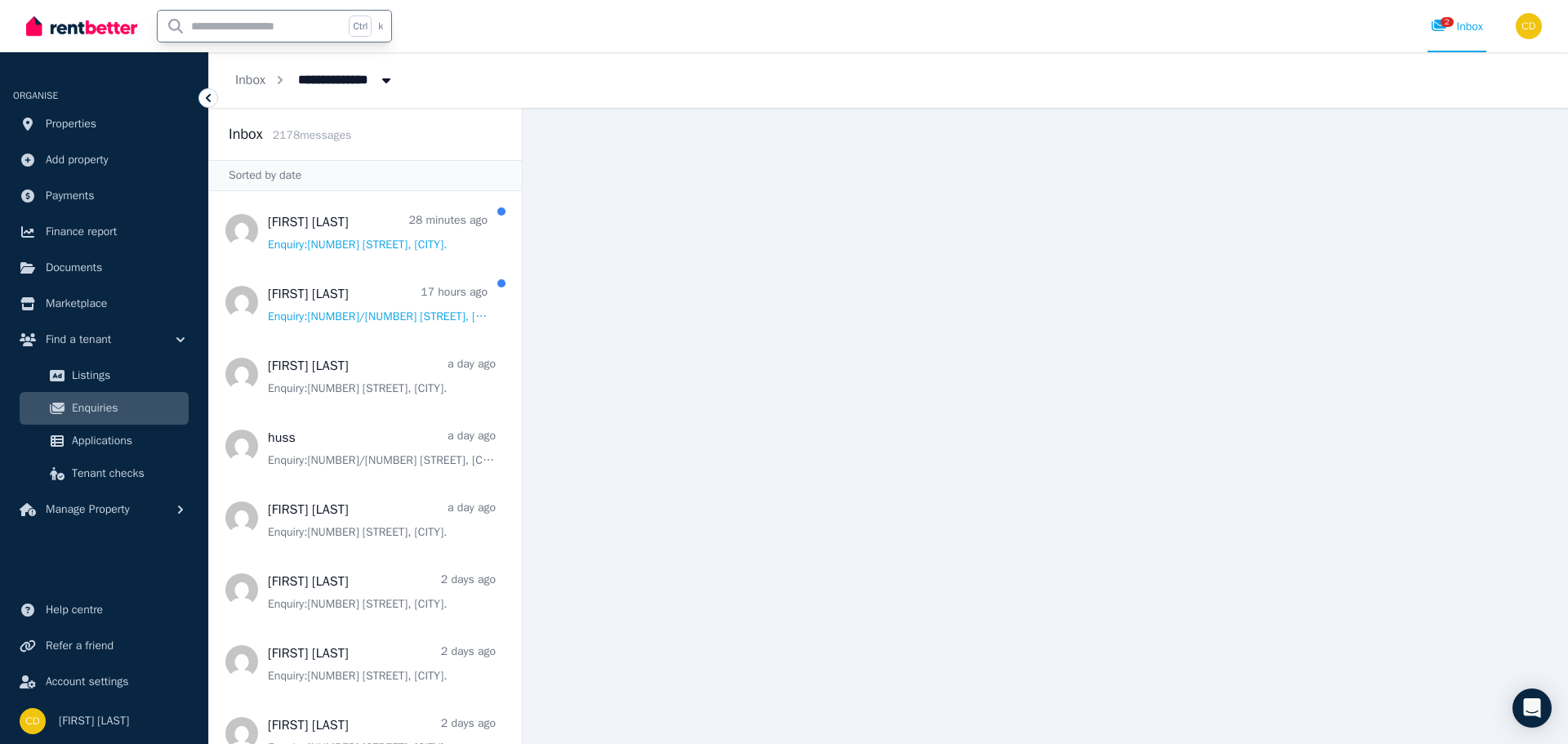 drag, startPoint x: 323, startPoint y: 31, endPoint x: 439, endPoint y: 29, distance: 116.01724 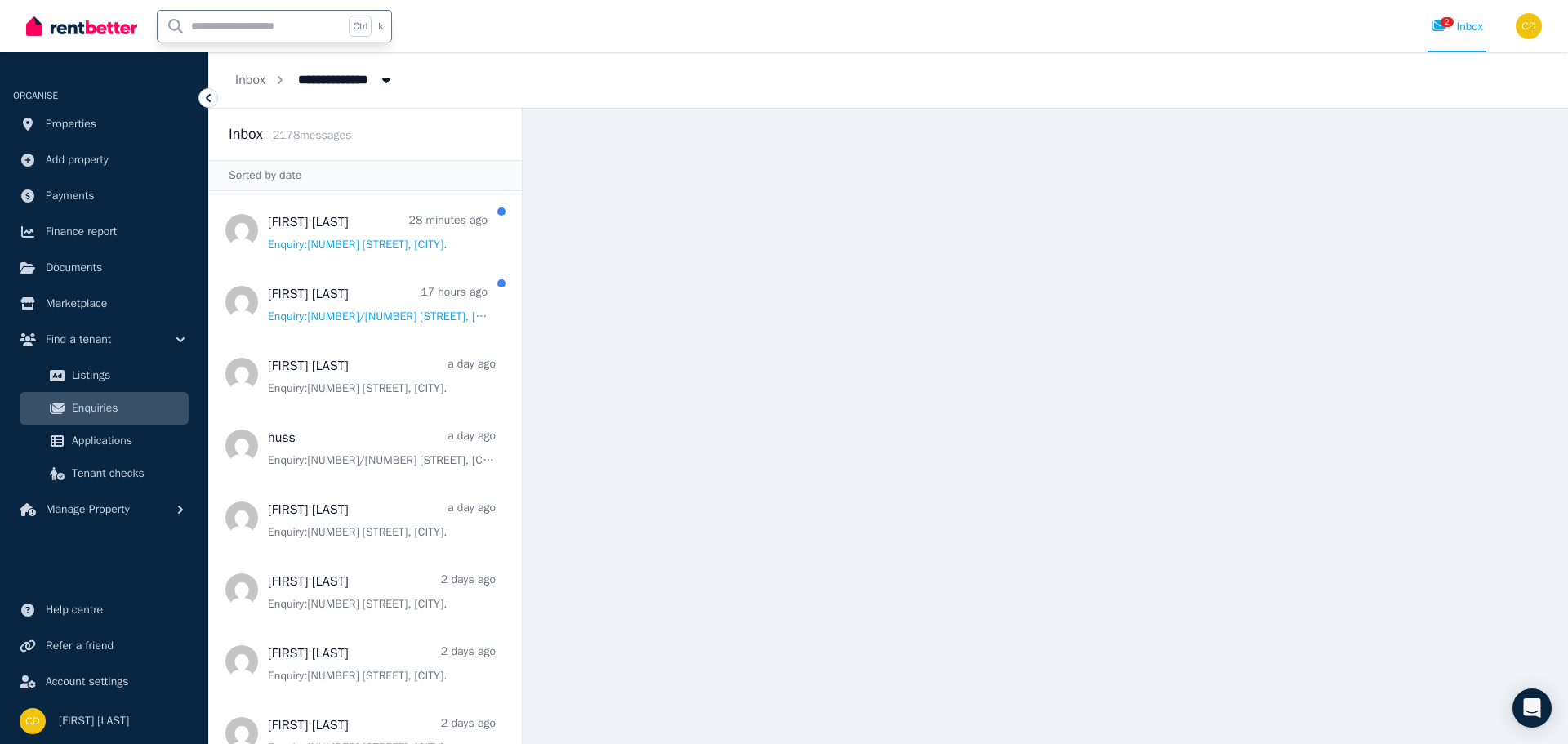 click at bounding box center (251, 26) 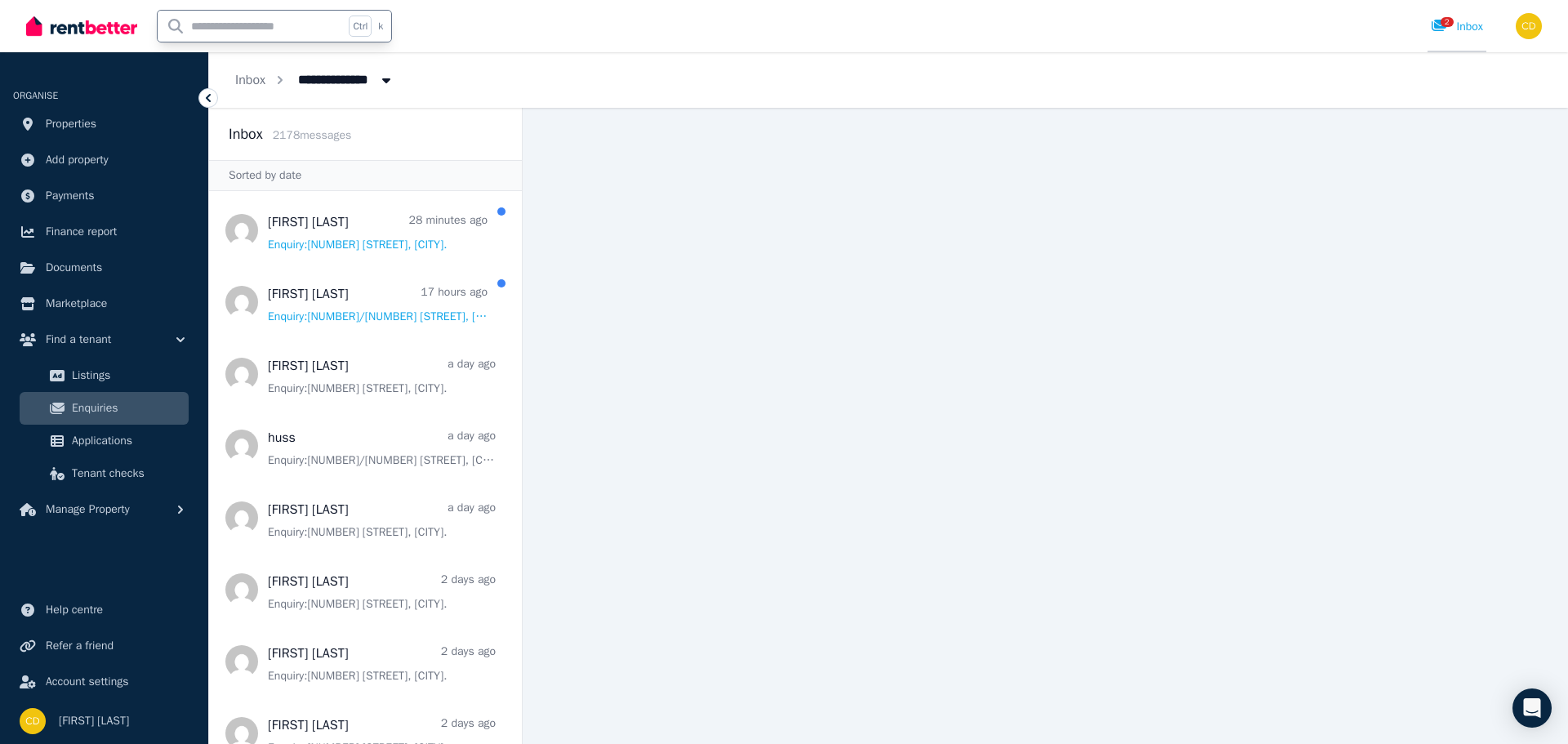 click on "2 Inbox" at bounding box center [1457, 26] 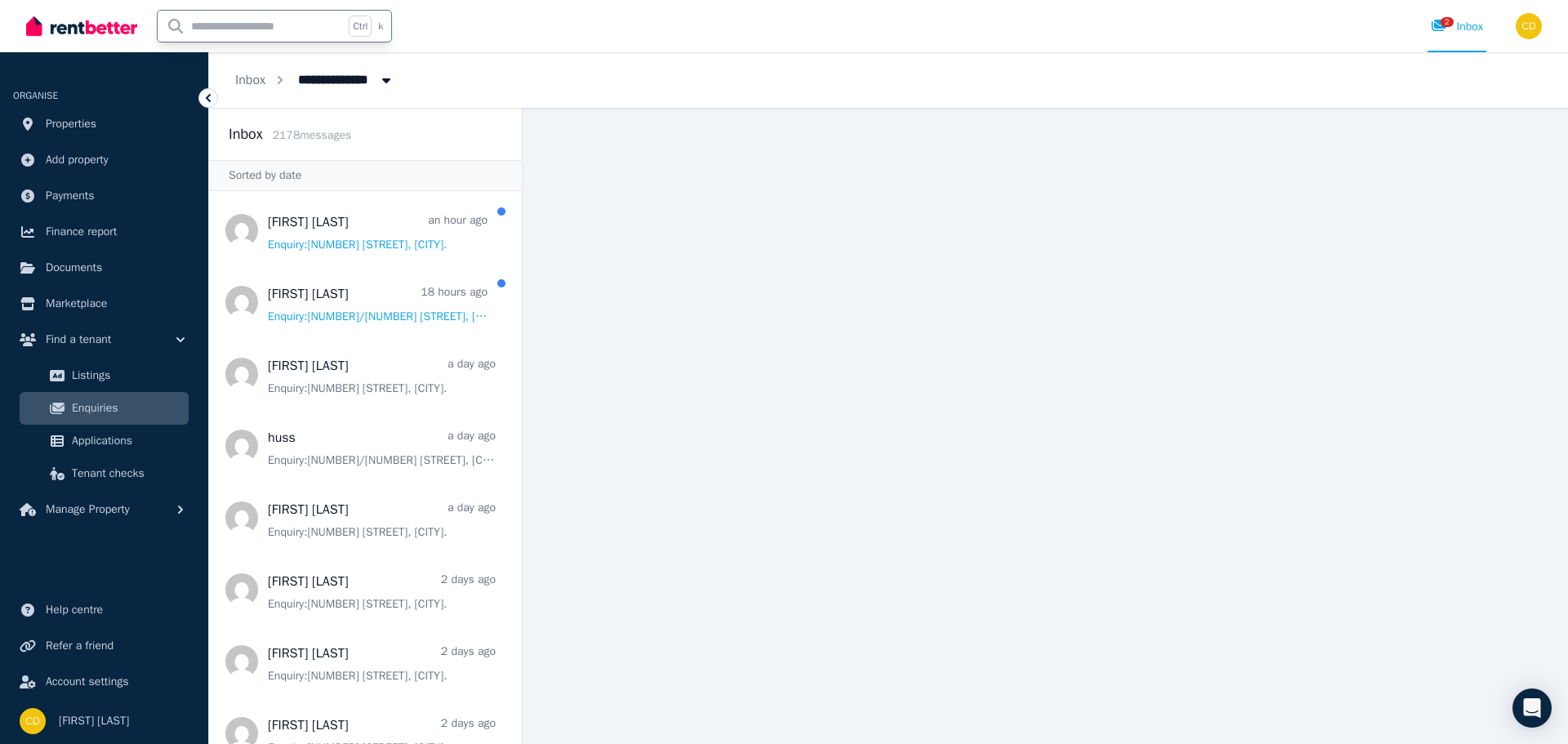 click at bounding box center [251, 26] 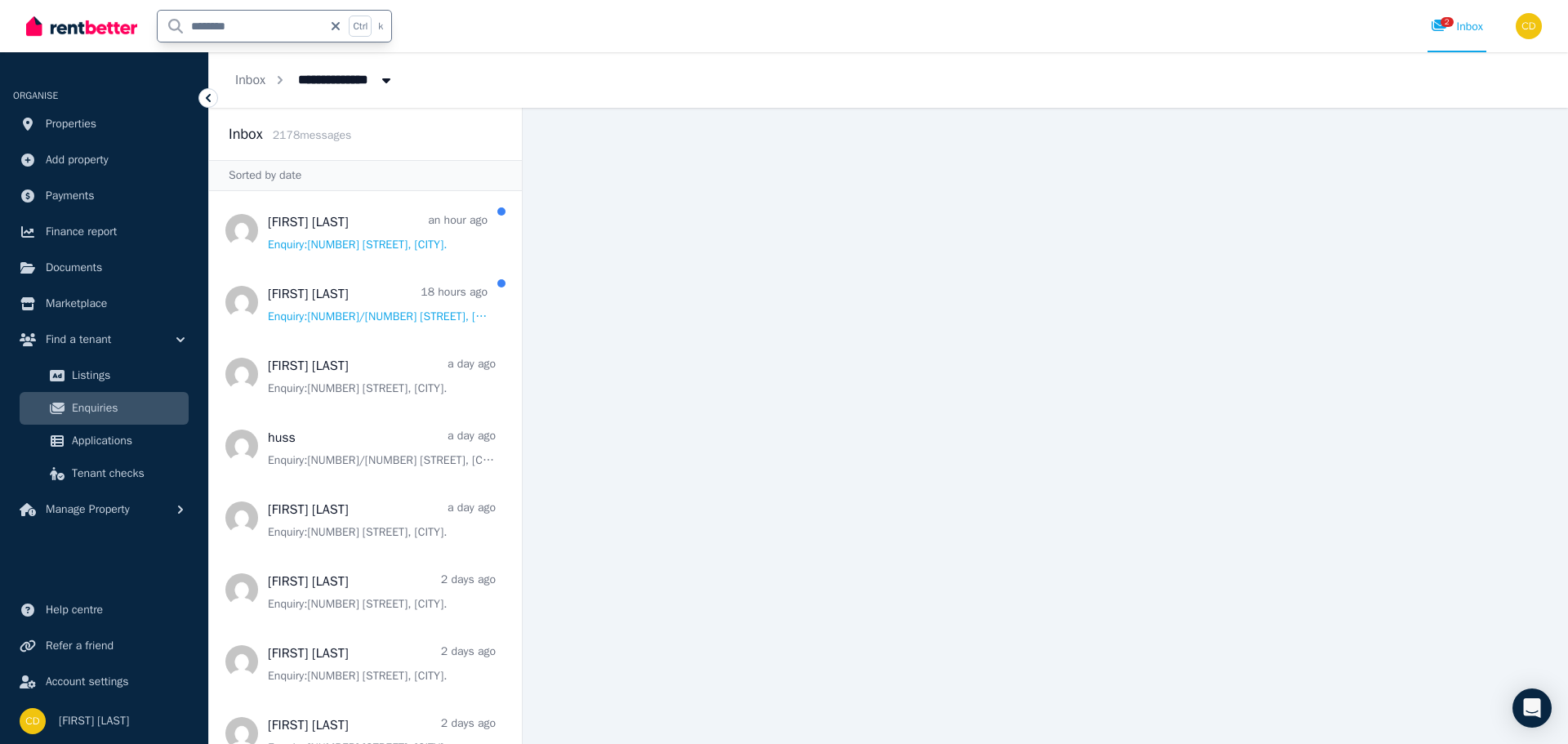 type on "*********" 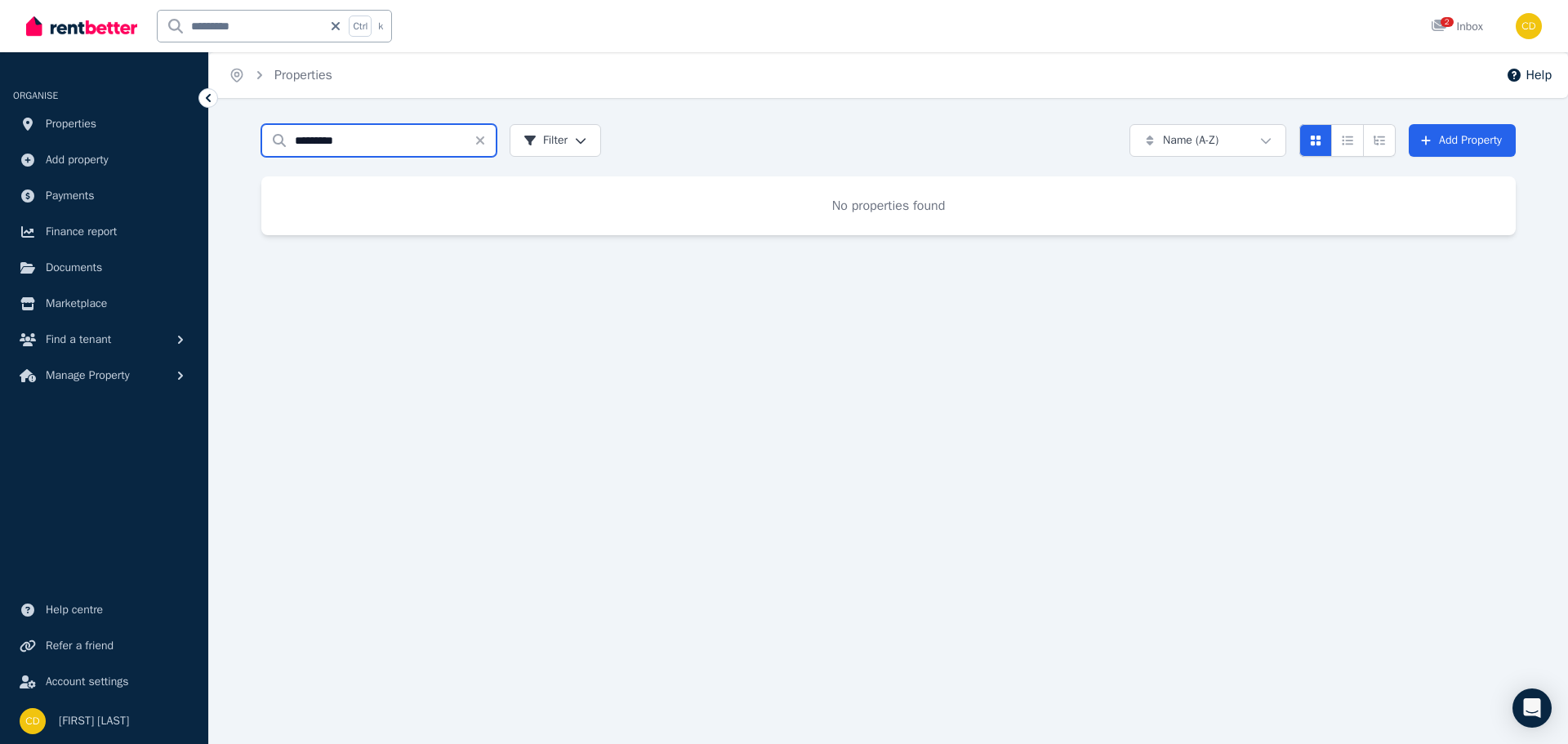 click on "*********" at bounding box center [379, 140] 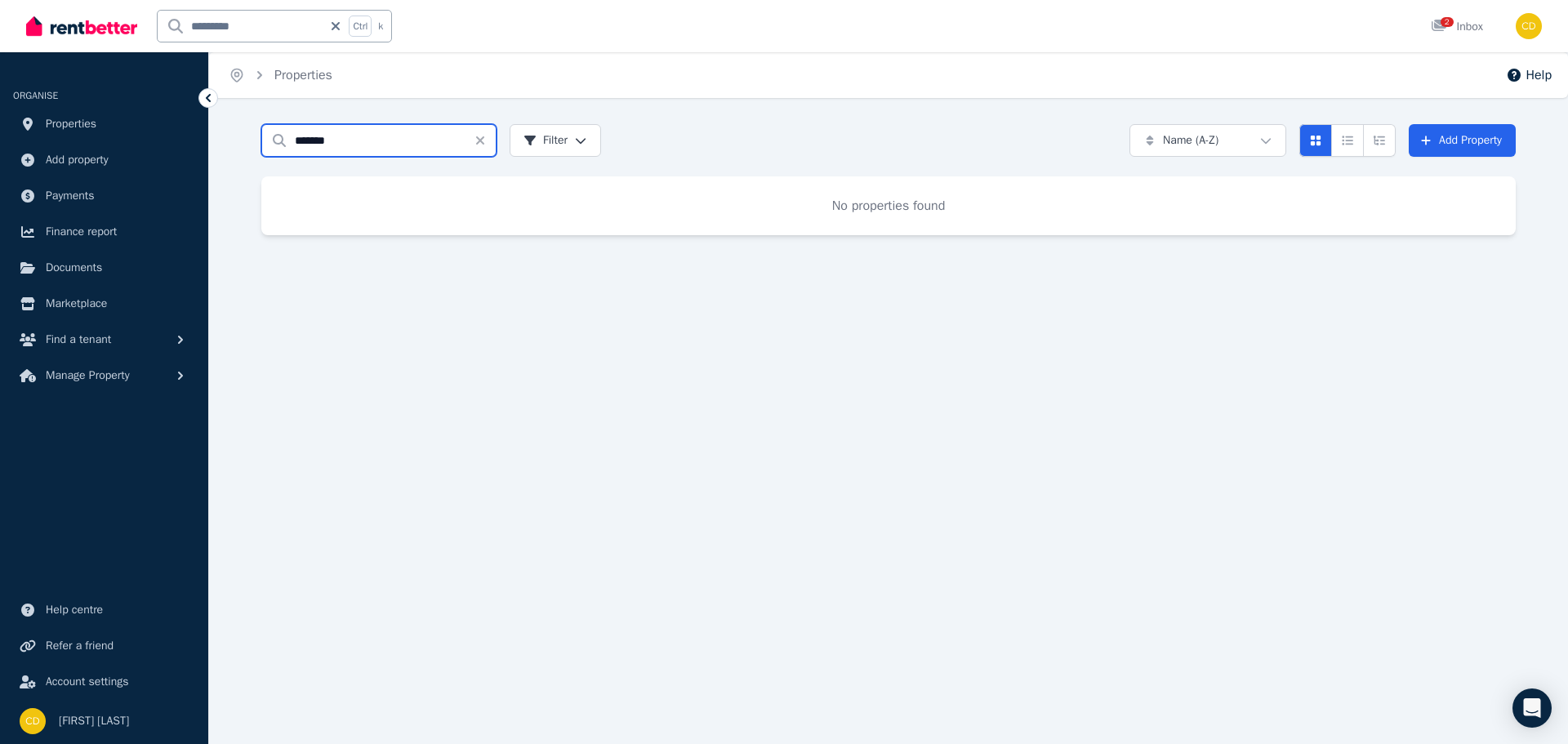 type on "******" 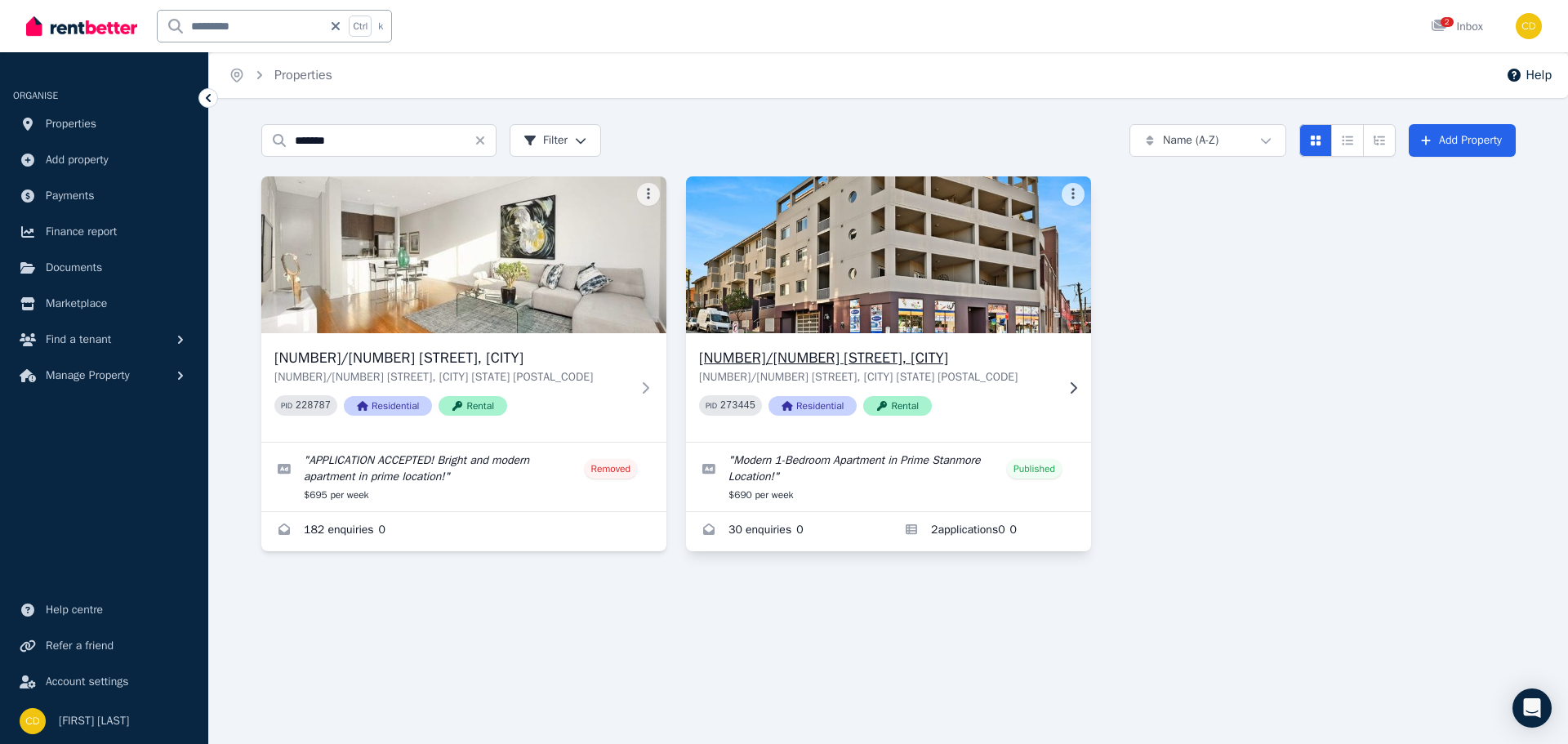 click on "[NUMBER]/[NUMBER] [STREET], [CITY]" at bounding box center (877, 358) 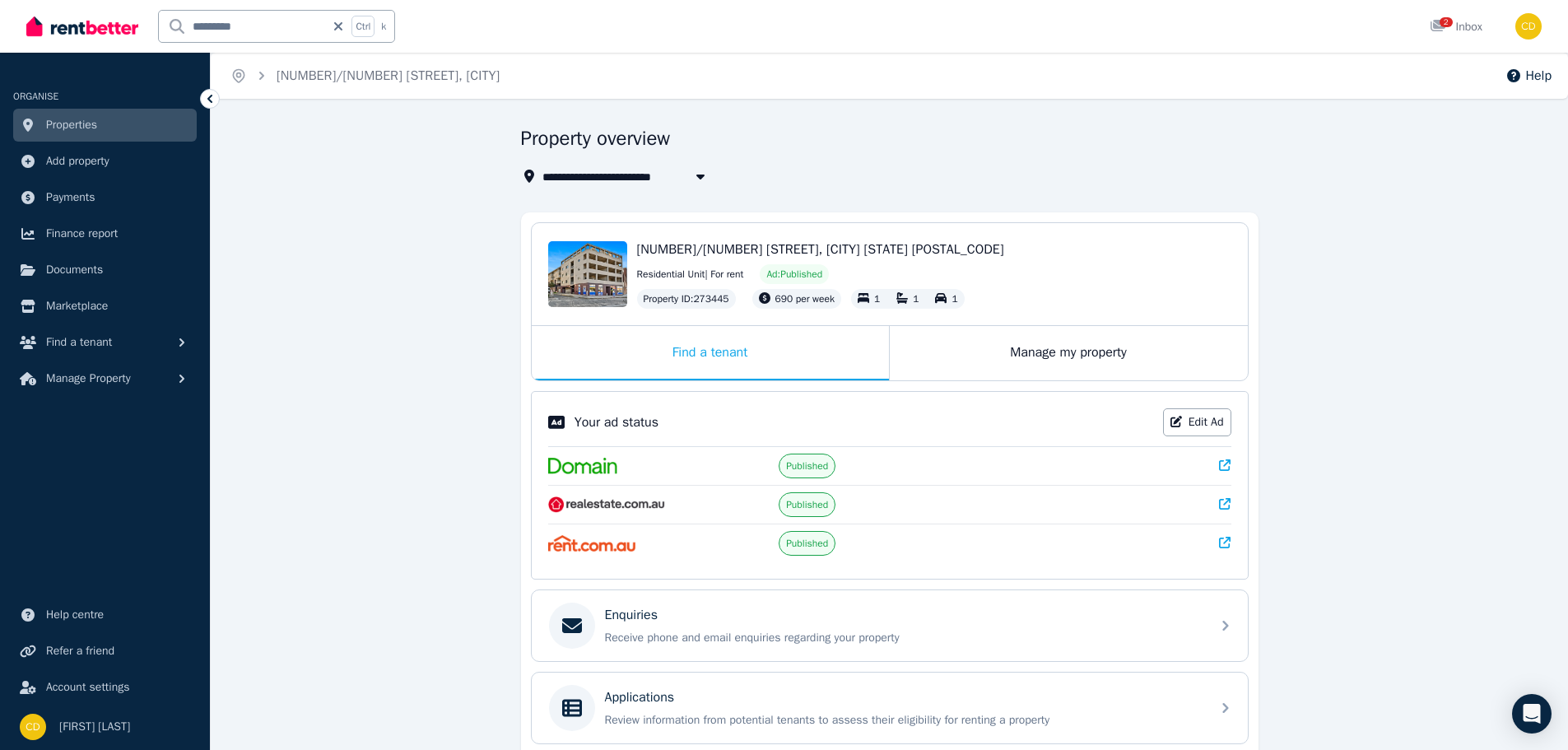 click on "**********" at bounding box center (889, 553) 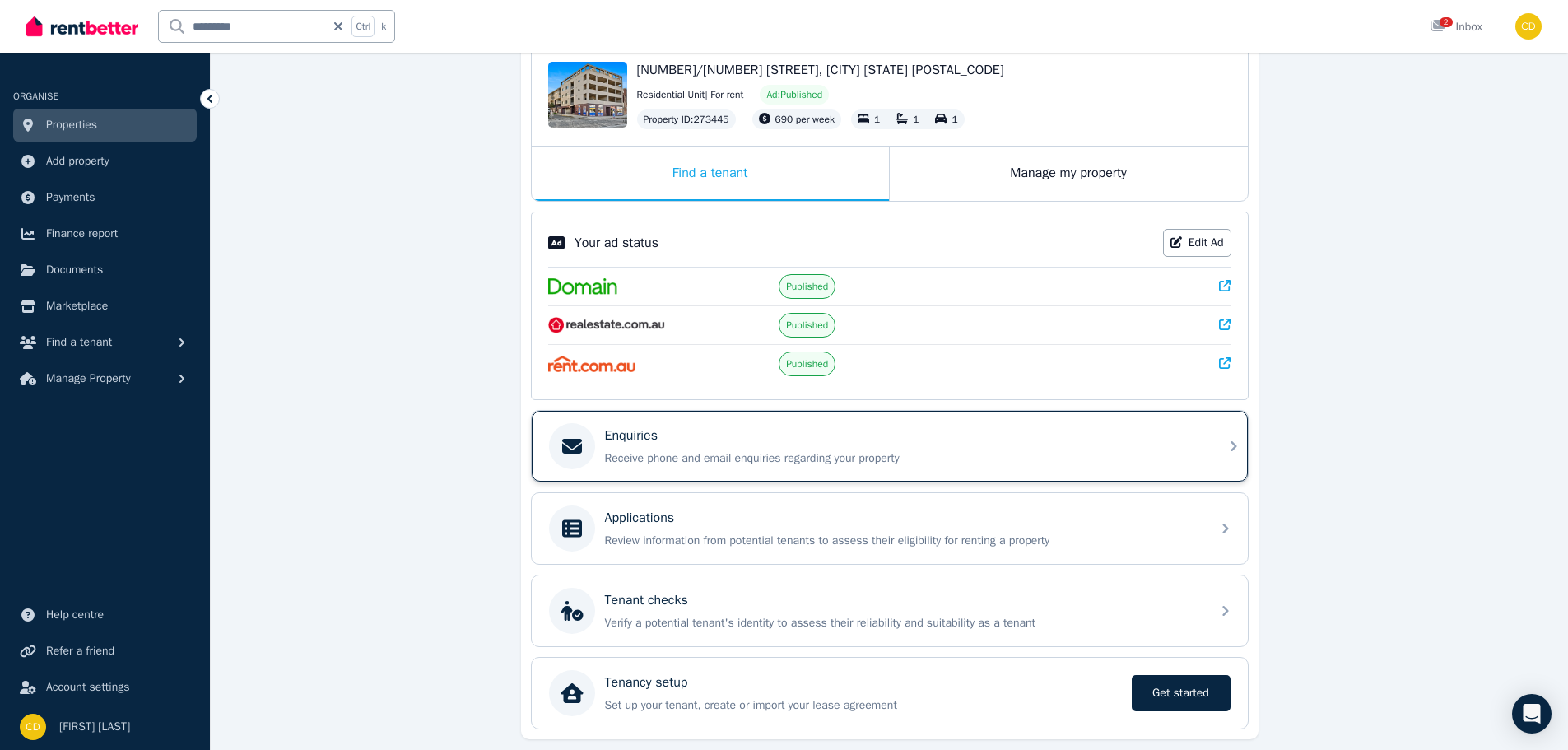 scroll, scrollTop: 231, scrollLeft: 0, axis: vertical 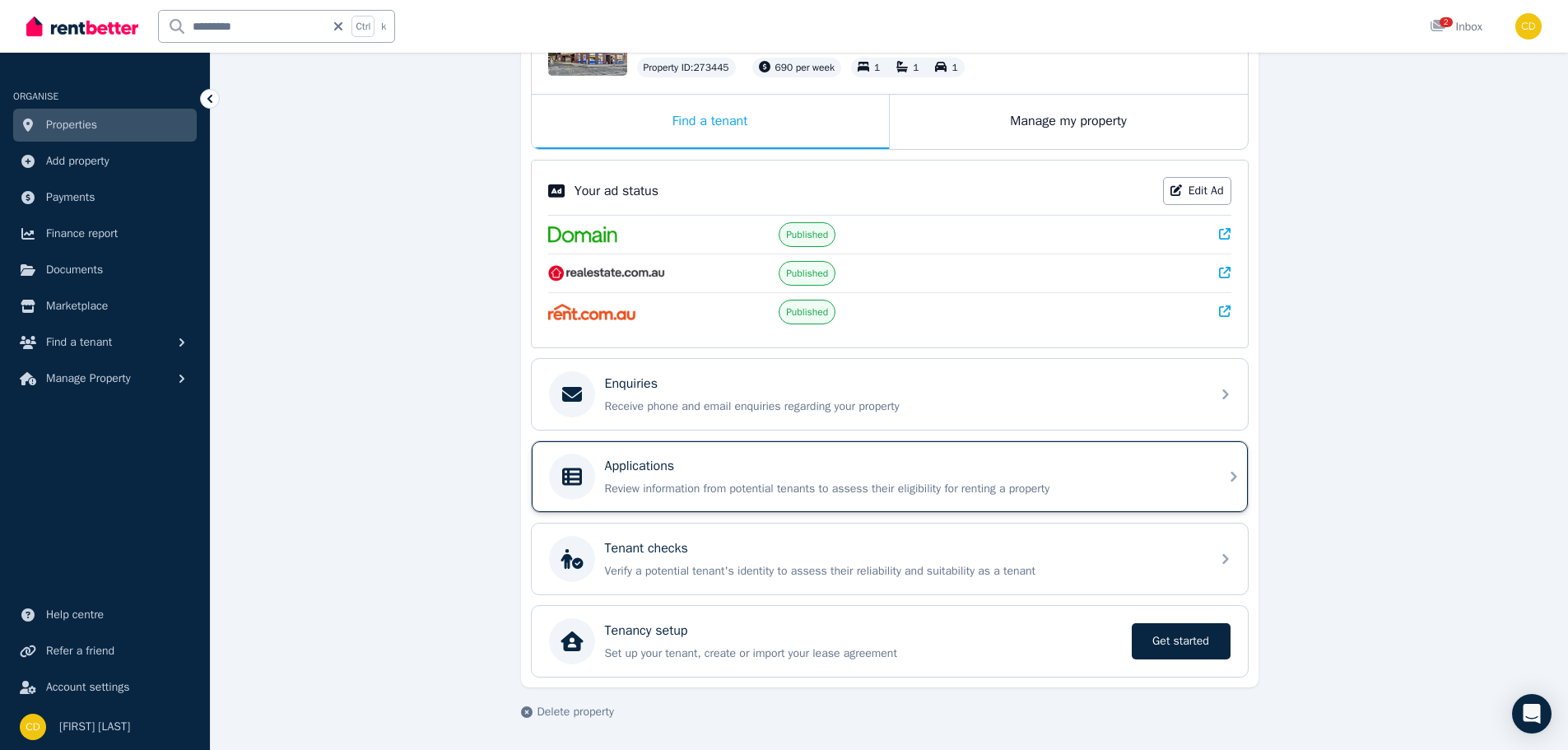 click on "Applications" at bounding box center [903, 466] 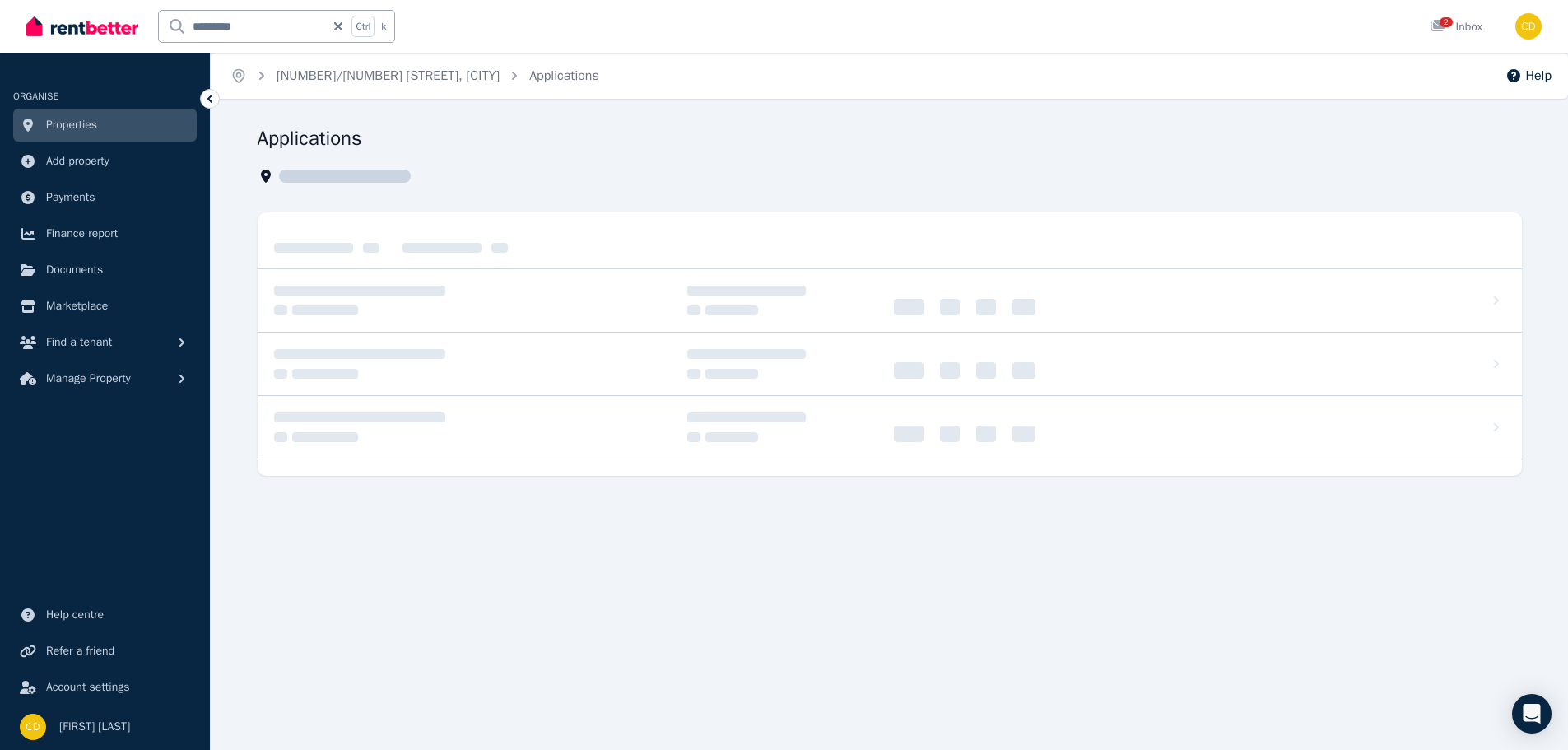 scroll, scrollTop: 0, scrollLeft: 0, axis: both 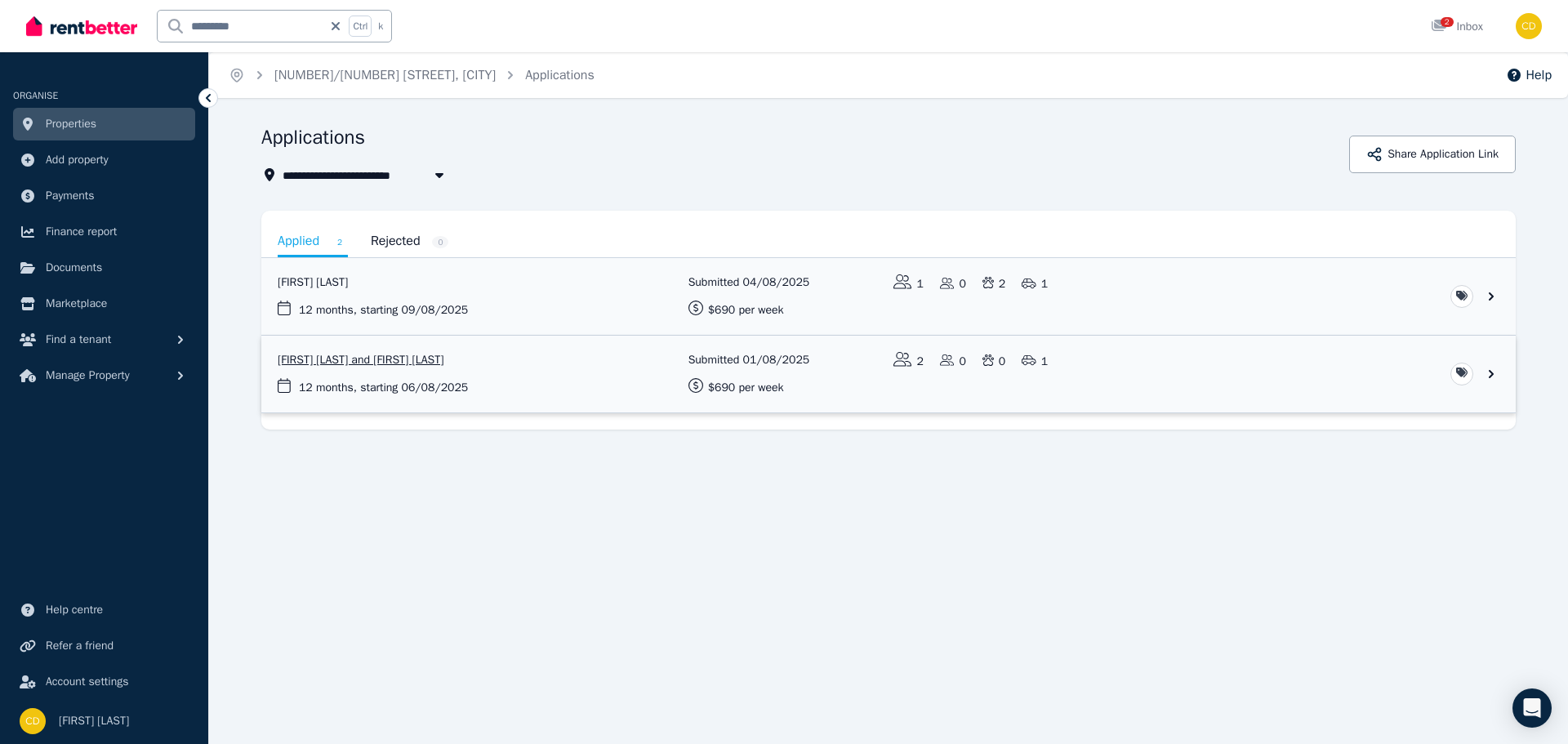 click at bounding box center [889, 374] 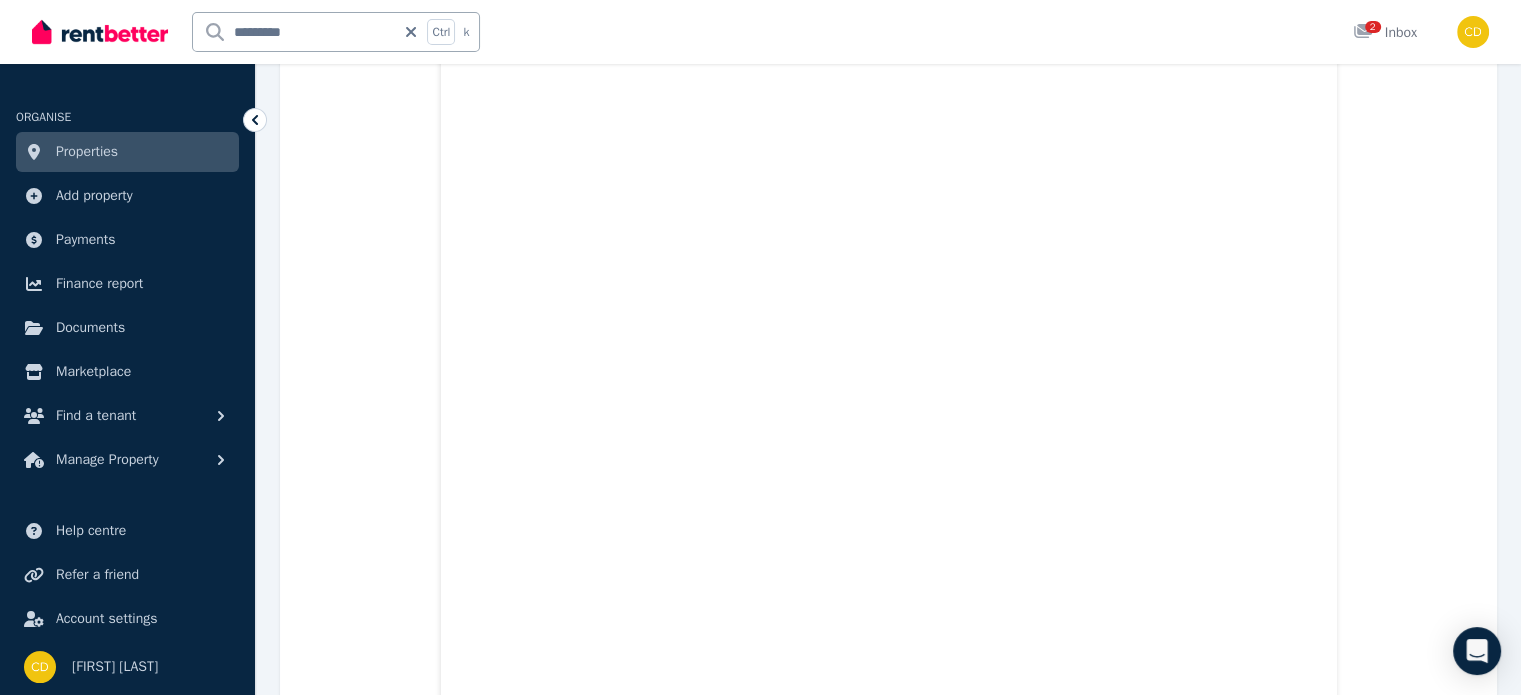 scroll, scrollTop: 4555, scrollLeft: 0, axis: vertical 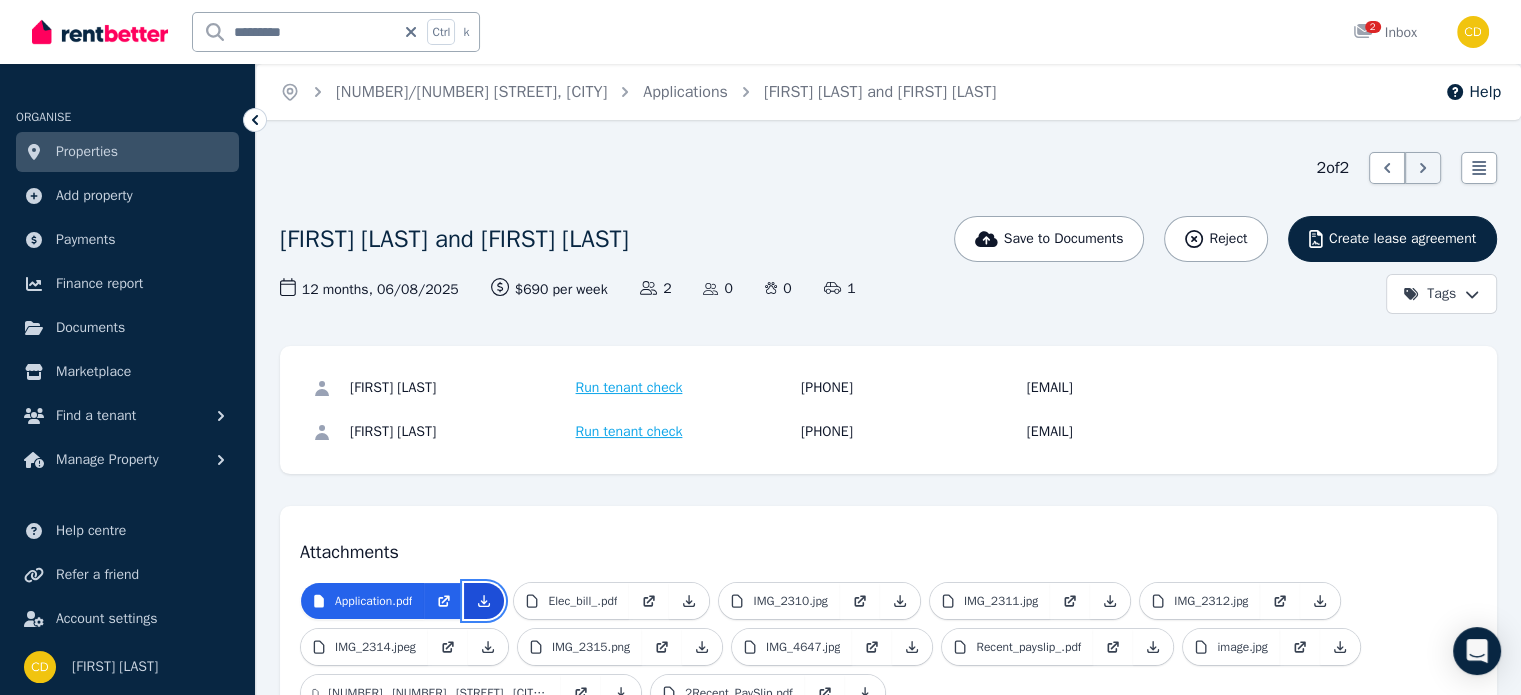 click at bounding box center (484, 601) 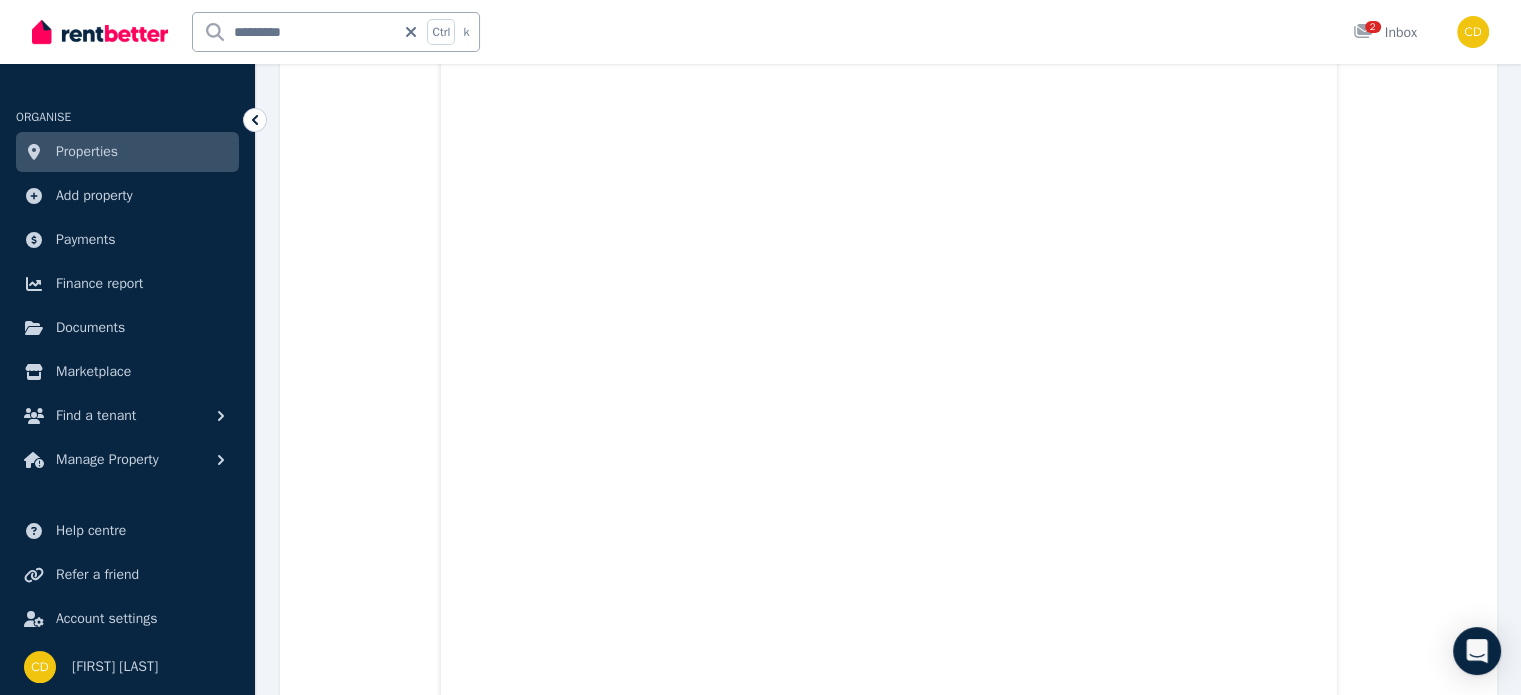 scroll, scrollTop: 4900, scrollLeft: 0, axis: vertical 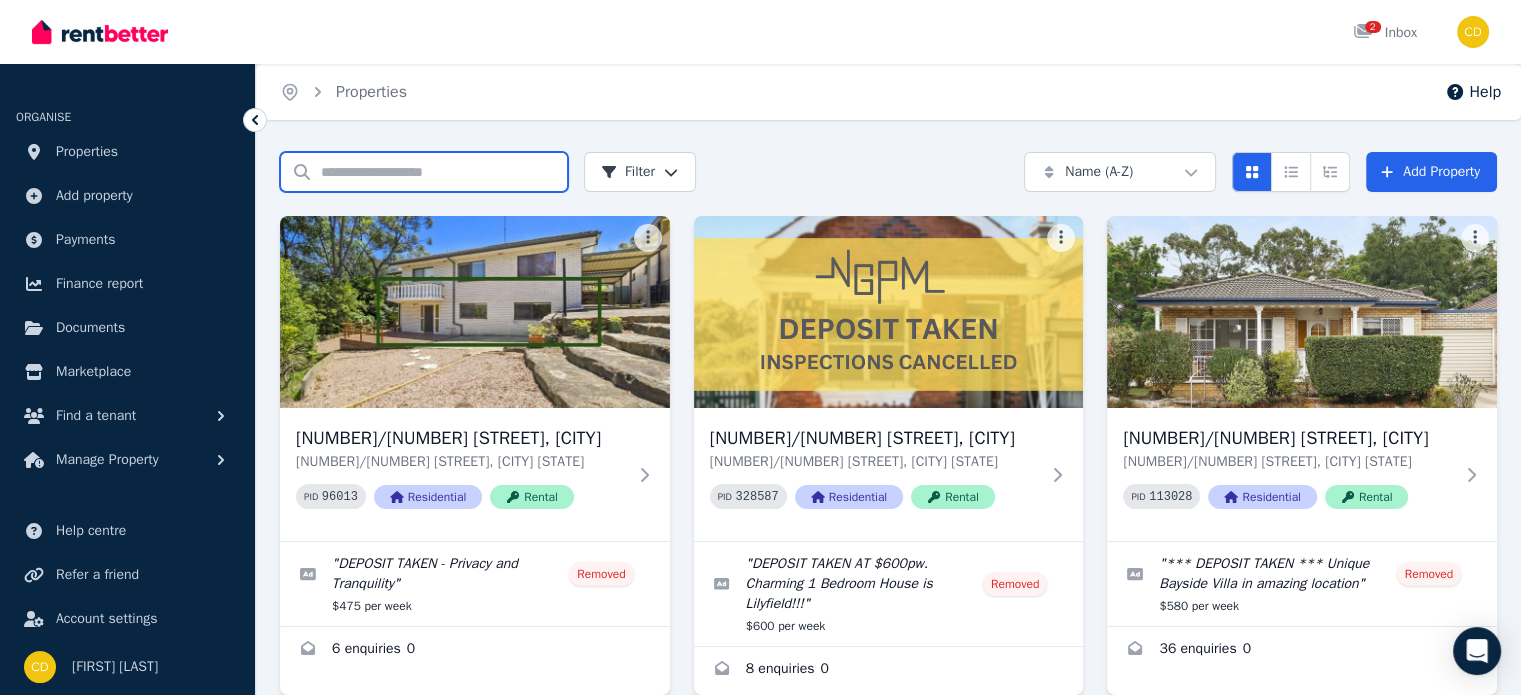 click on "Search properties" at bounding box center [424, 172] 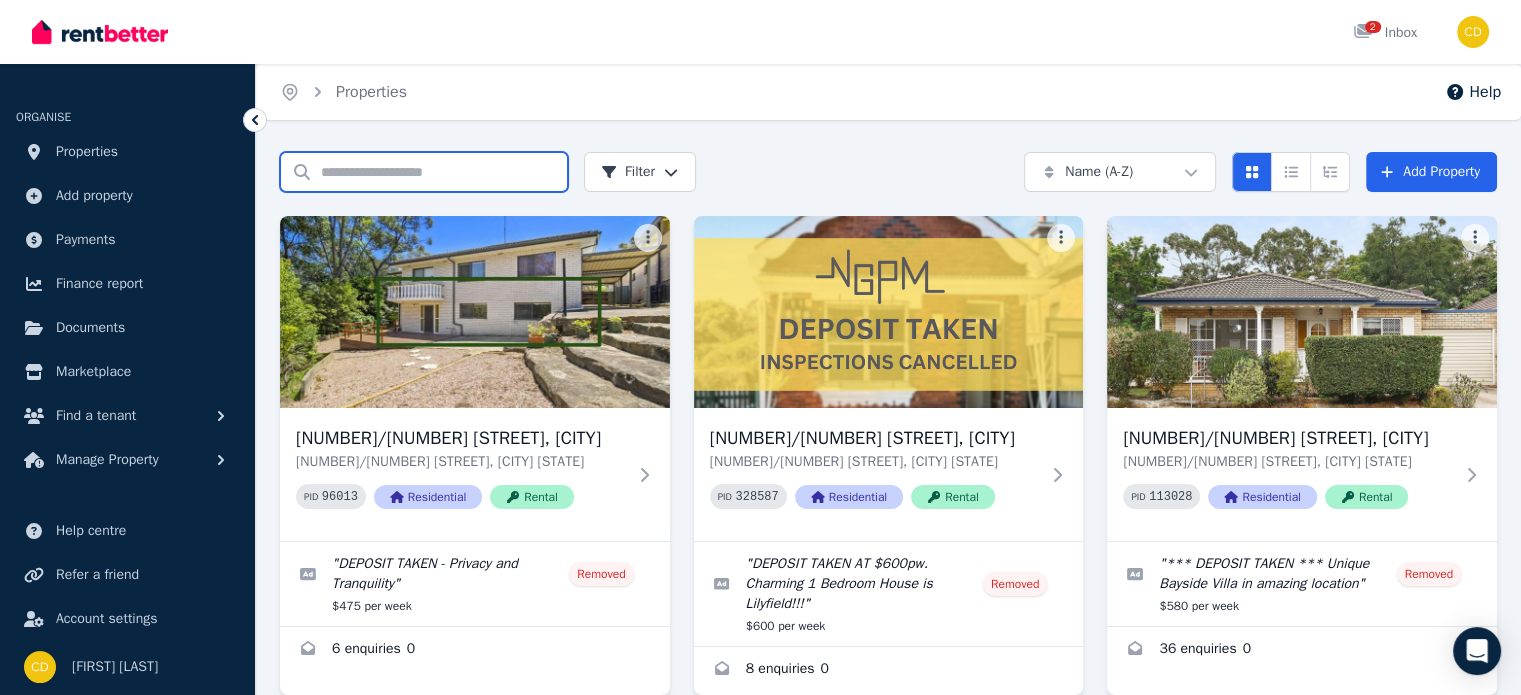 click on "Search properties" at bounding box center (424, 172) 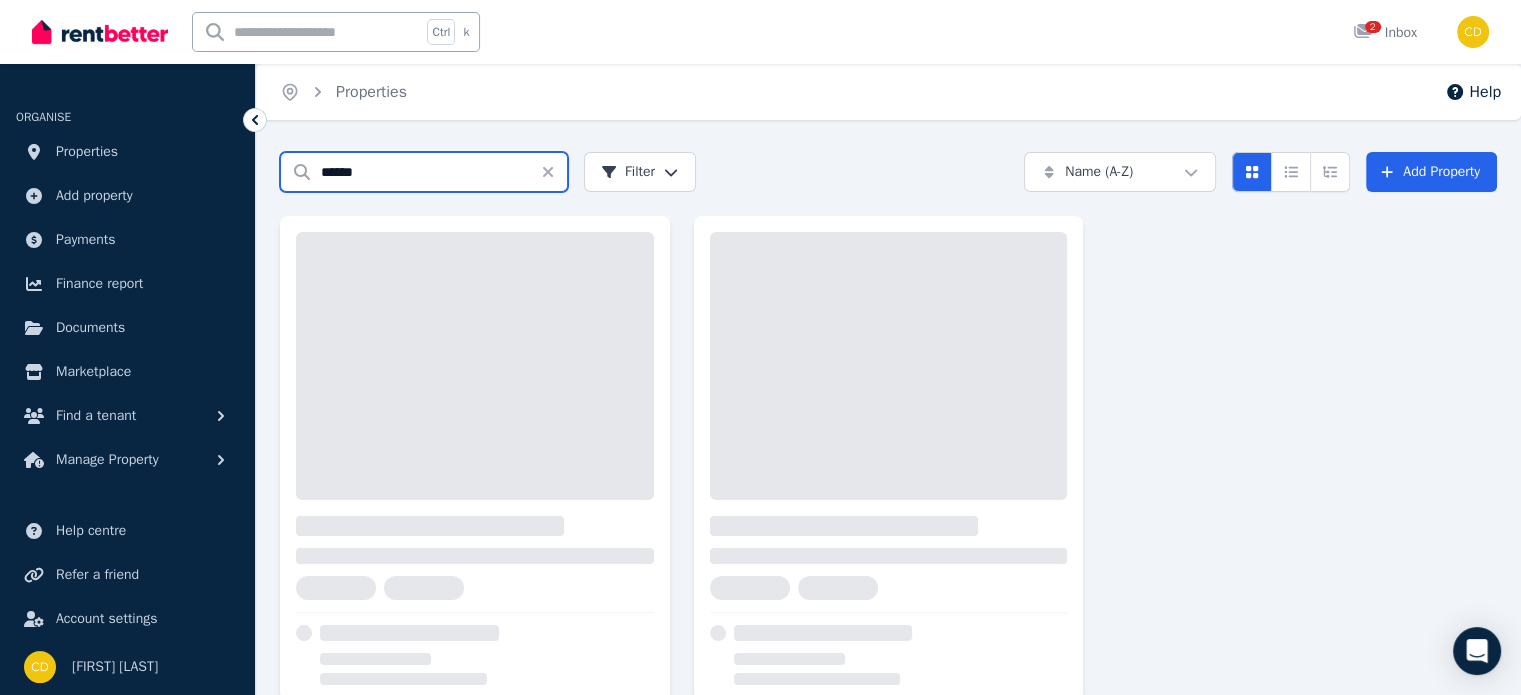 type on "******" 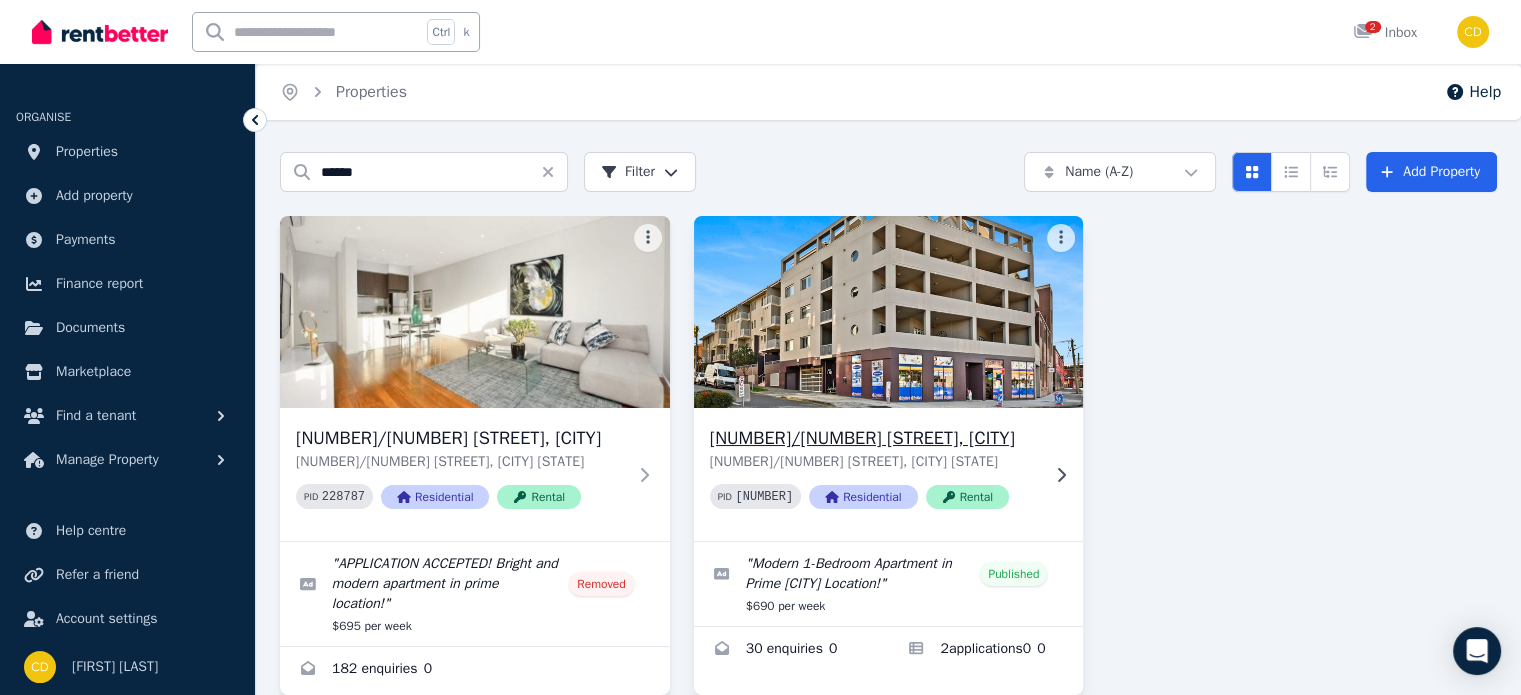 click on "[NUMBER]/[NUMBER] [STREET], [CITY]" at bounding box center [875, 438] 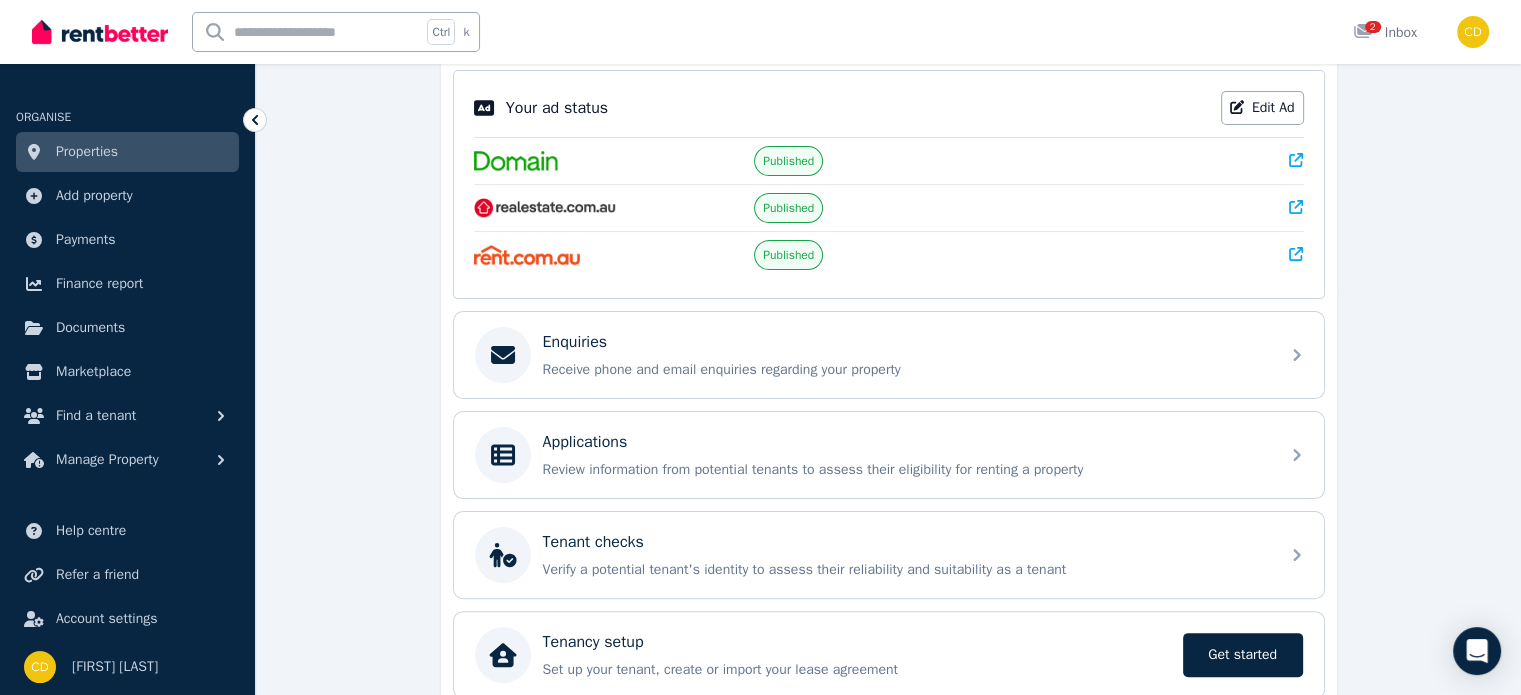 scroll, scrollTop: 404, scrollLeft: 0, axis: vertical 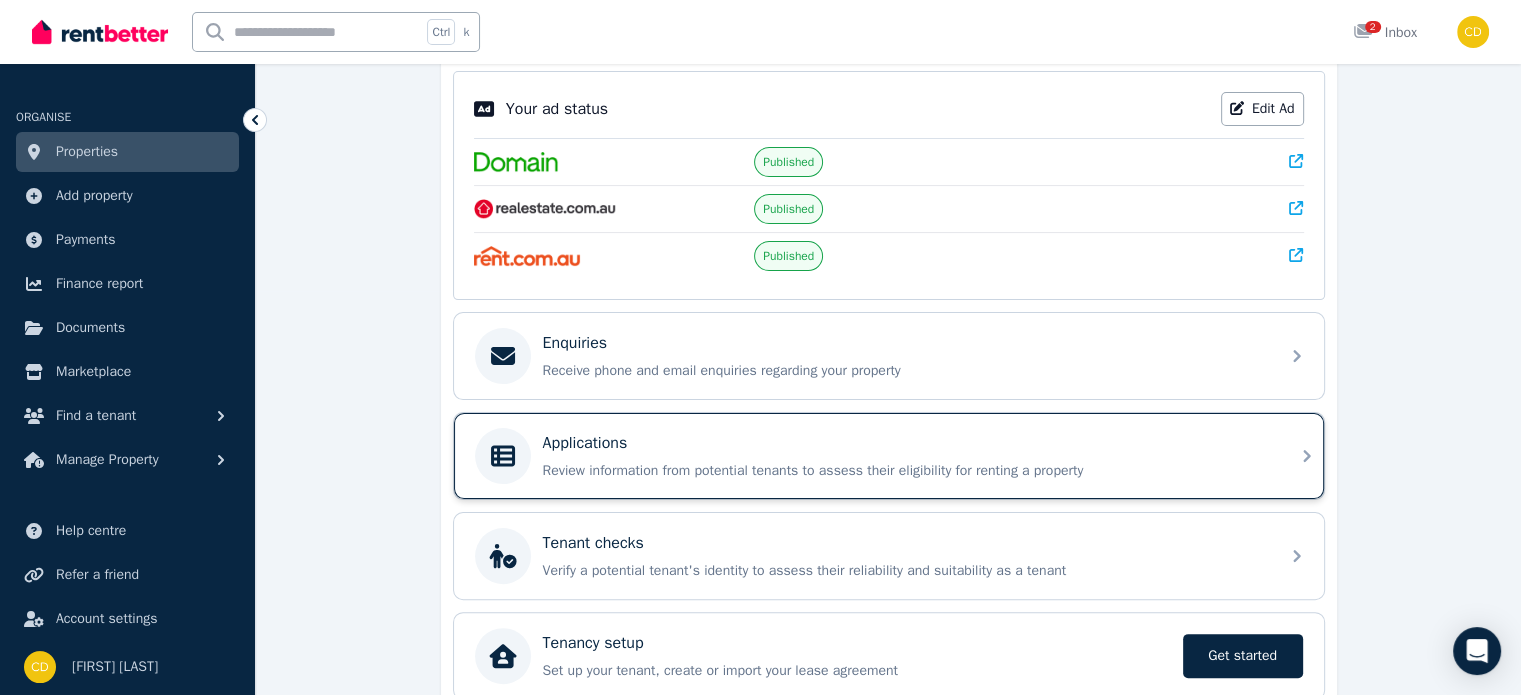 click on "Applications" at bounding box center [905, 443] 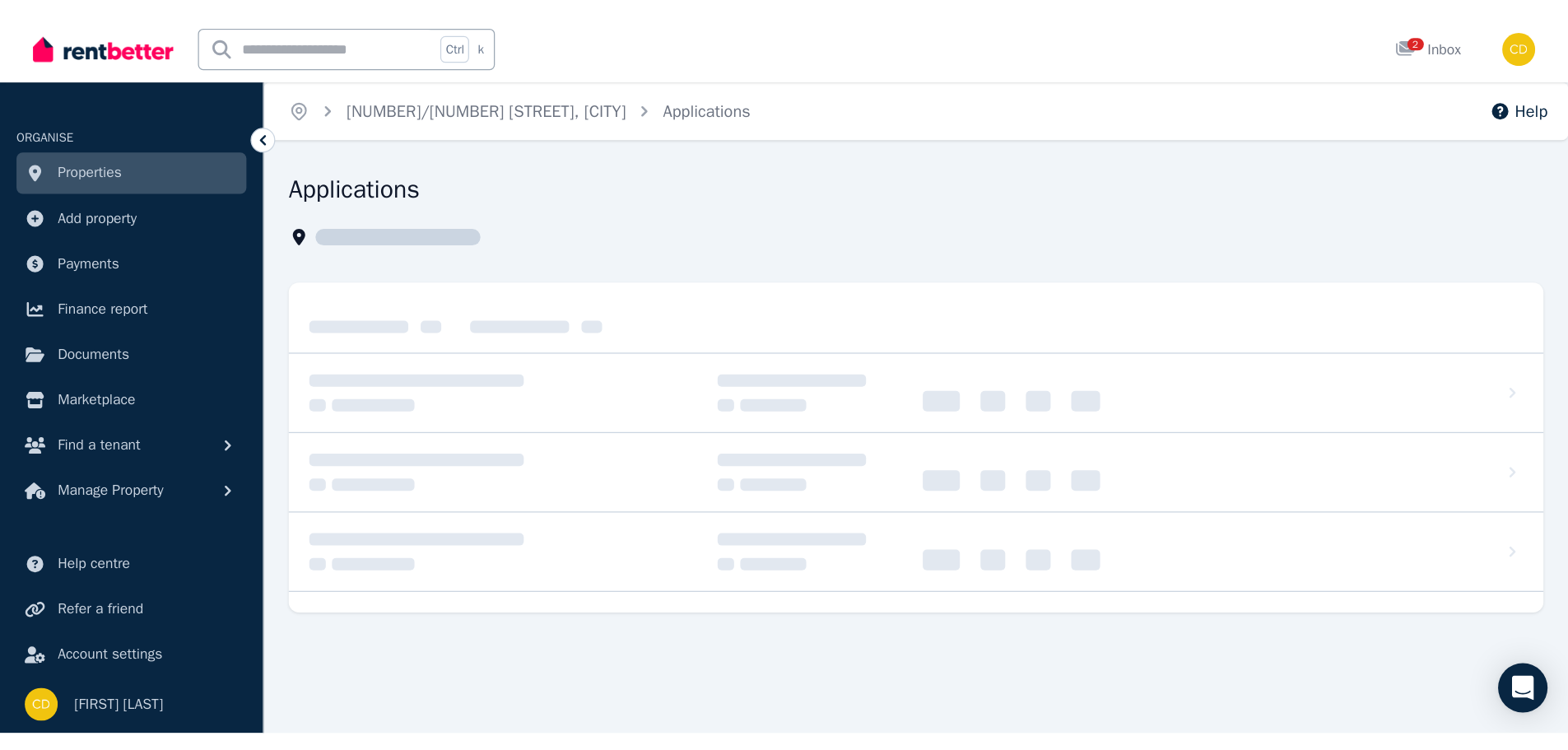 scroll, scrollTop: 0, scrollLeft: 0, axis: both 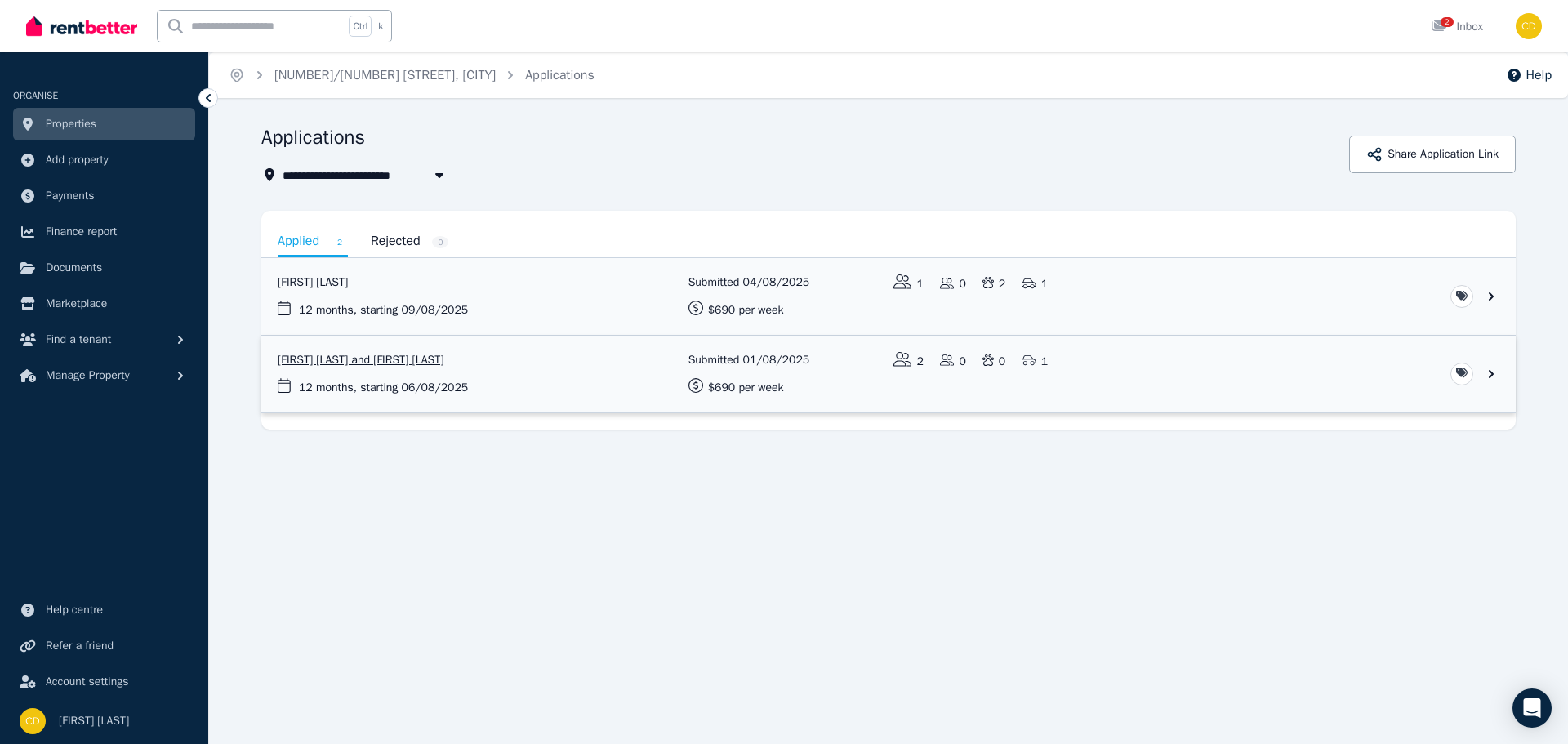 click at bounding box center (889, 374) 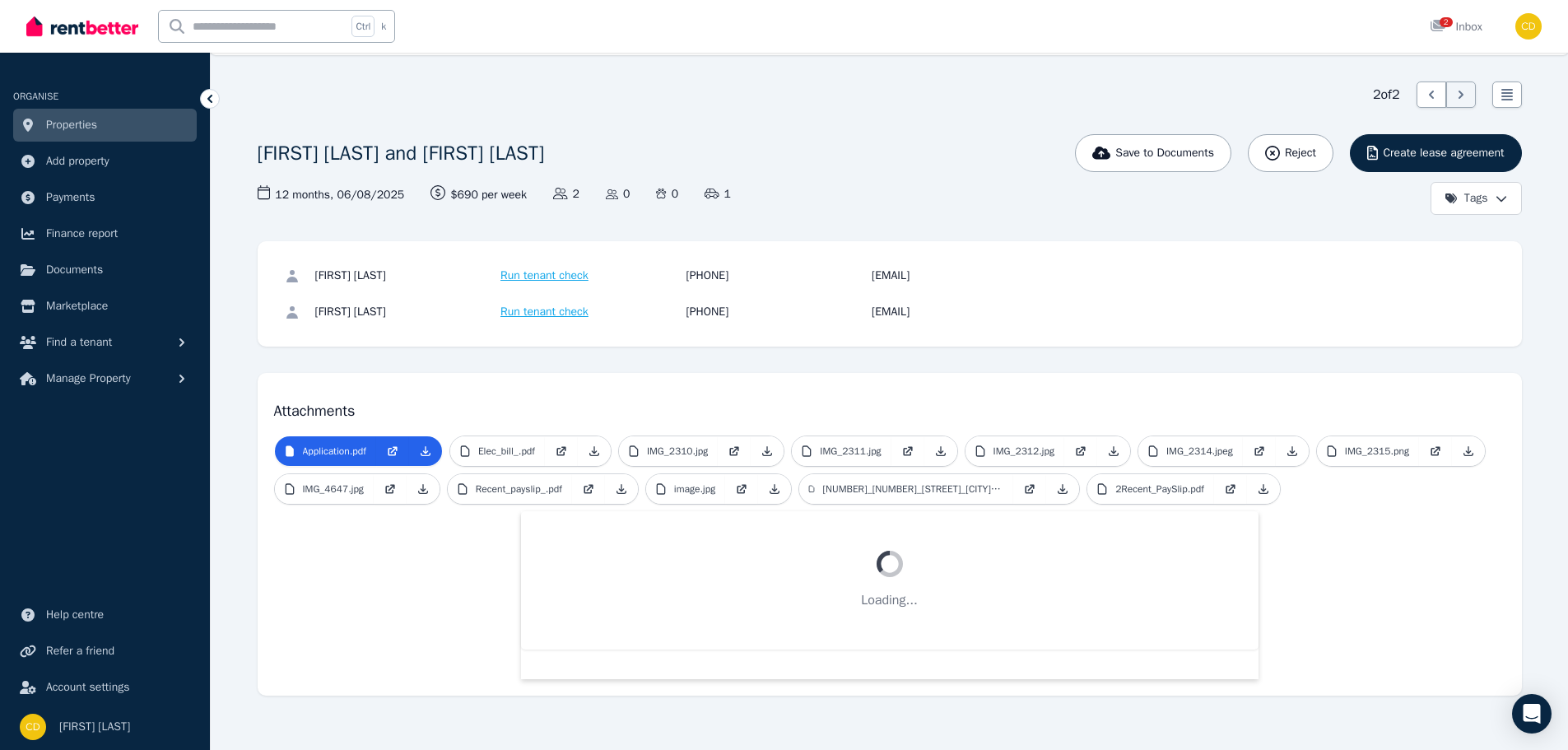 scroll, scrollTop: 0, scrollLeft: 0, axis: both 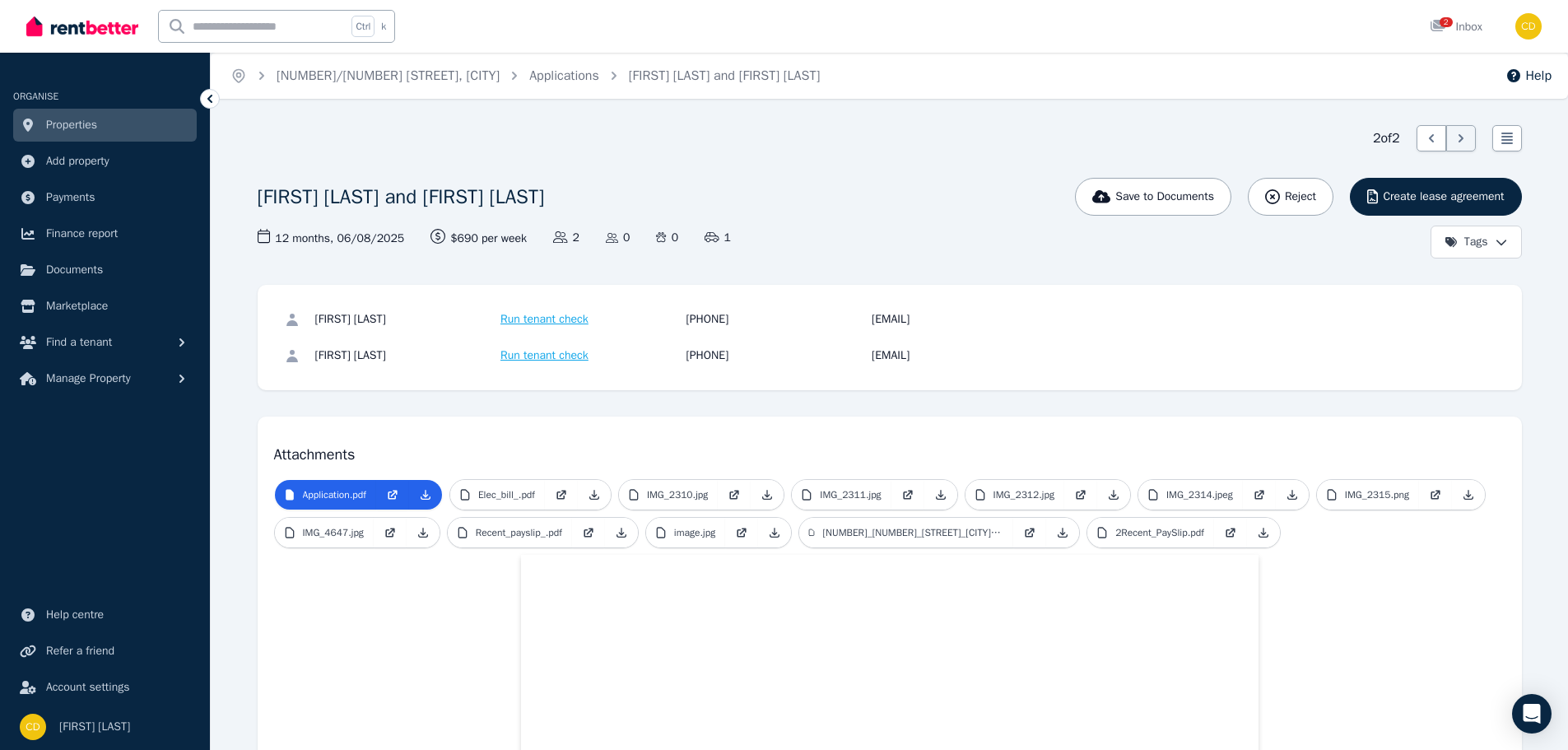 click on "Attachments" at bounding box center [890, 450] 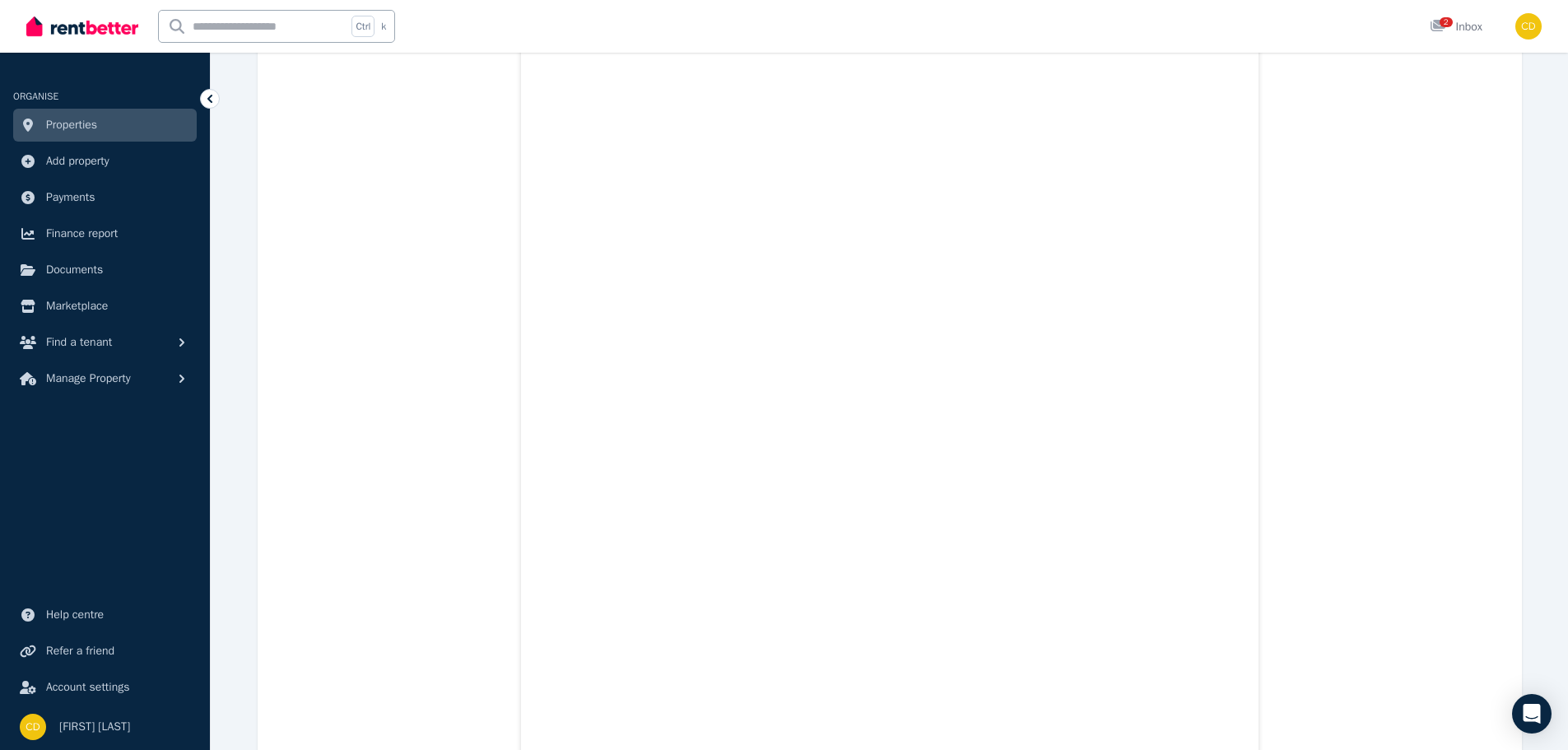 scroll, scrollTop: 2552, scrollLeft: 0, axis: vertical 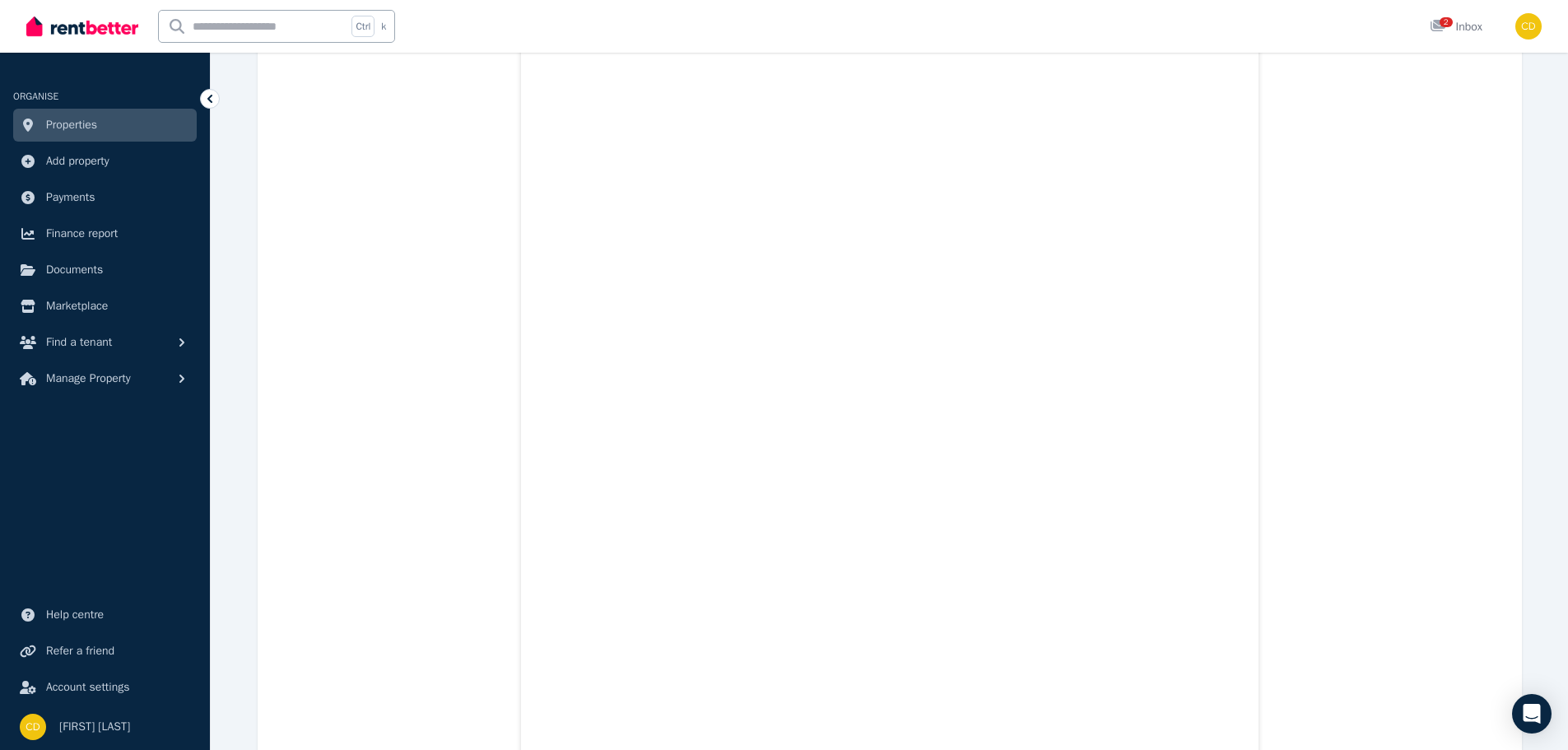 click on "Application.pdf Elec_bill_.pdf IMG_2310.jpg IMG_2311.jpg IMG_2312.jpg IMG_2314.jpeg IMG_2315.png IMG_4647.jpg Recent_payslip_.pdf image.jpg [NUMBER]_[NUMBER]_[STREET]_[CITY]_[STATE]_[POSTCODE].pdf 2Recent_PaySlip.pdf" at bounding box center [890, 3727] 